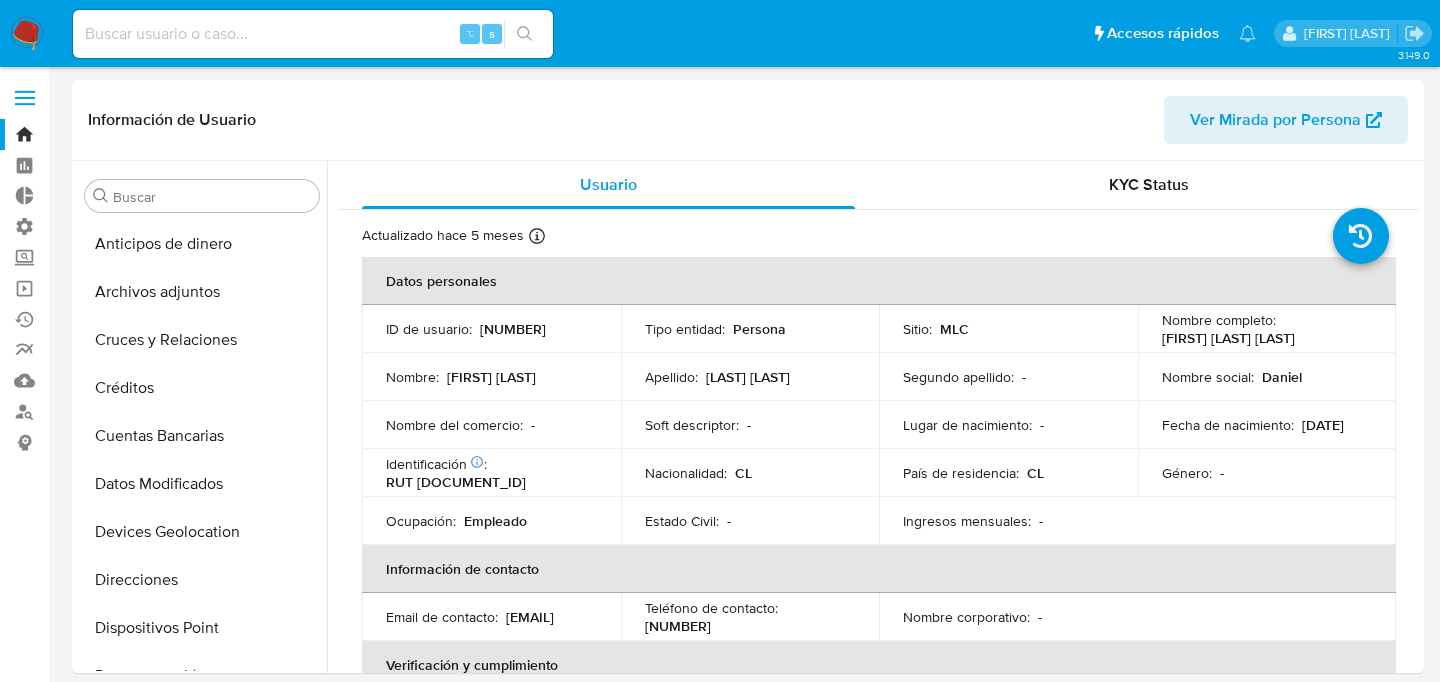 select on "10" 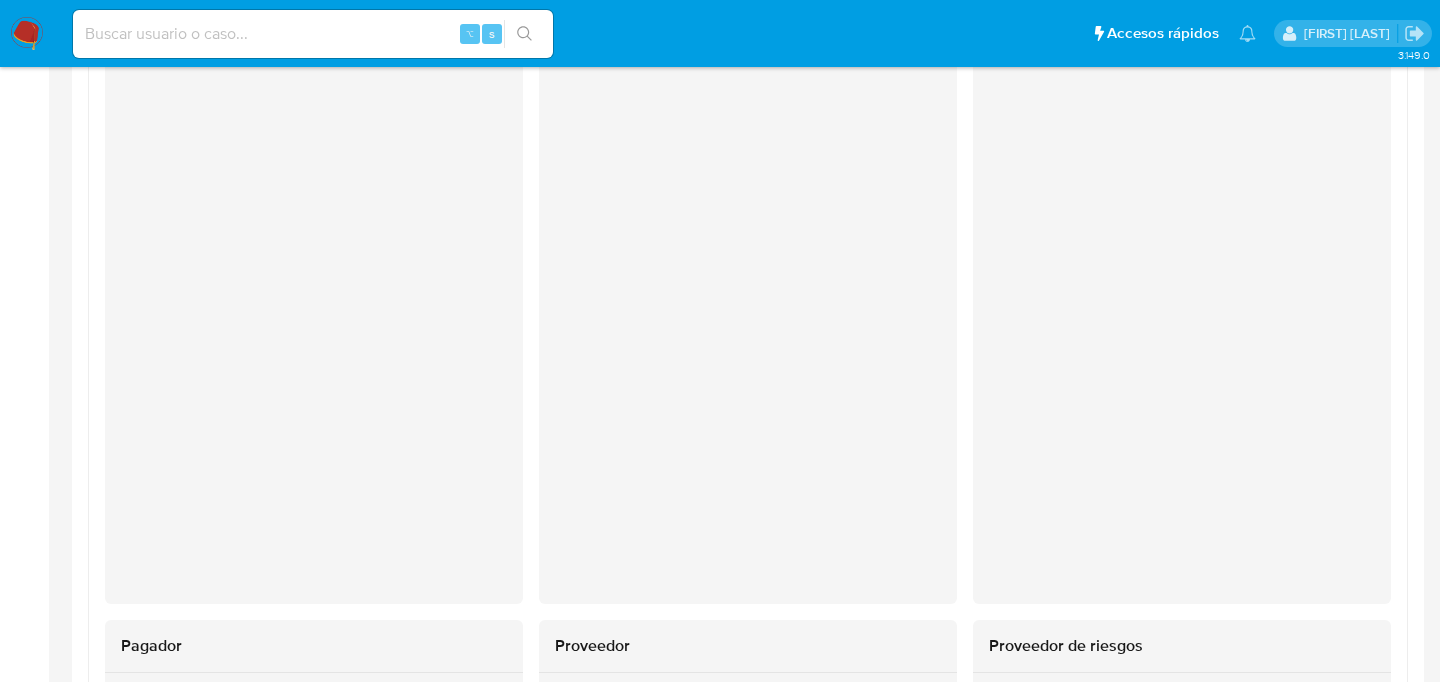 scroll, scrollTop: 797, scrollLeft: 0, axis: vertical 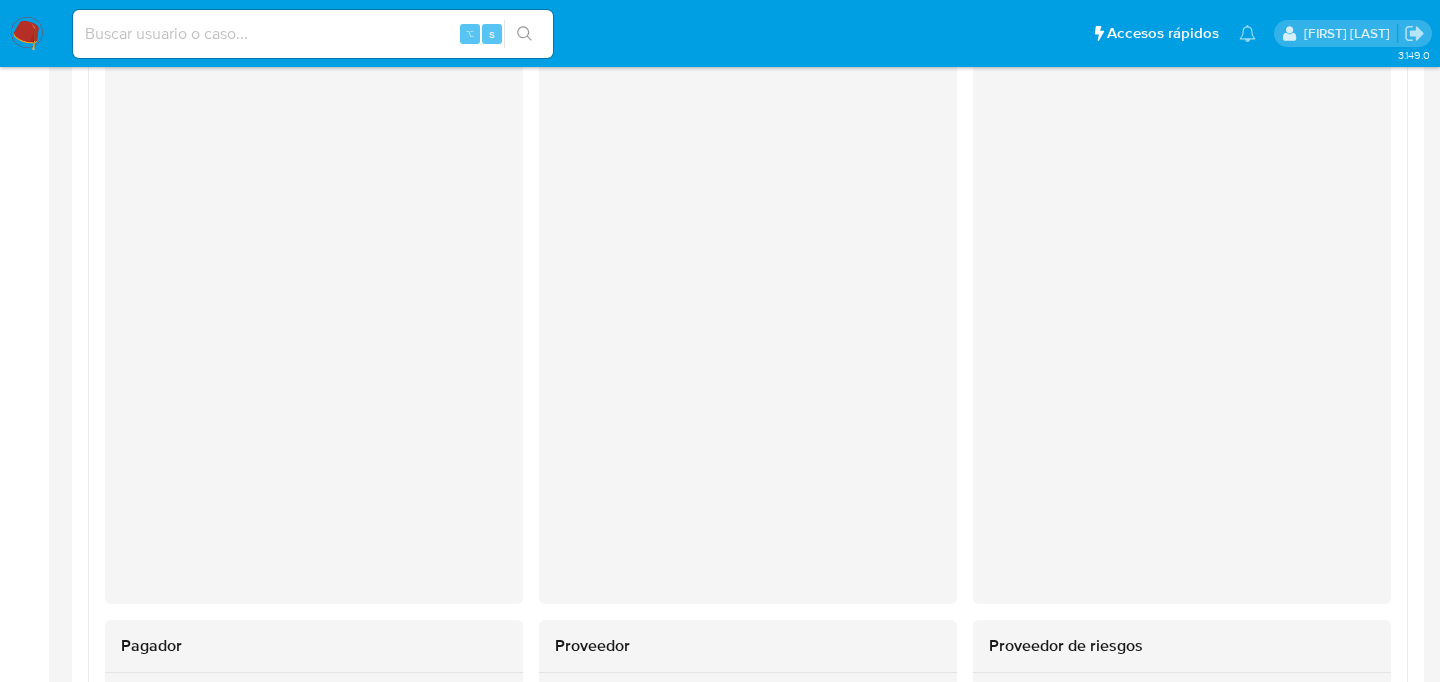 click at bounding box center [314, 283] 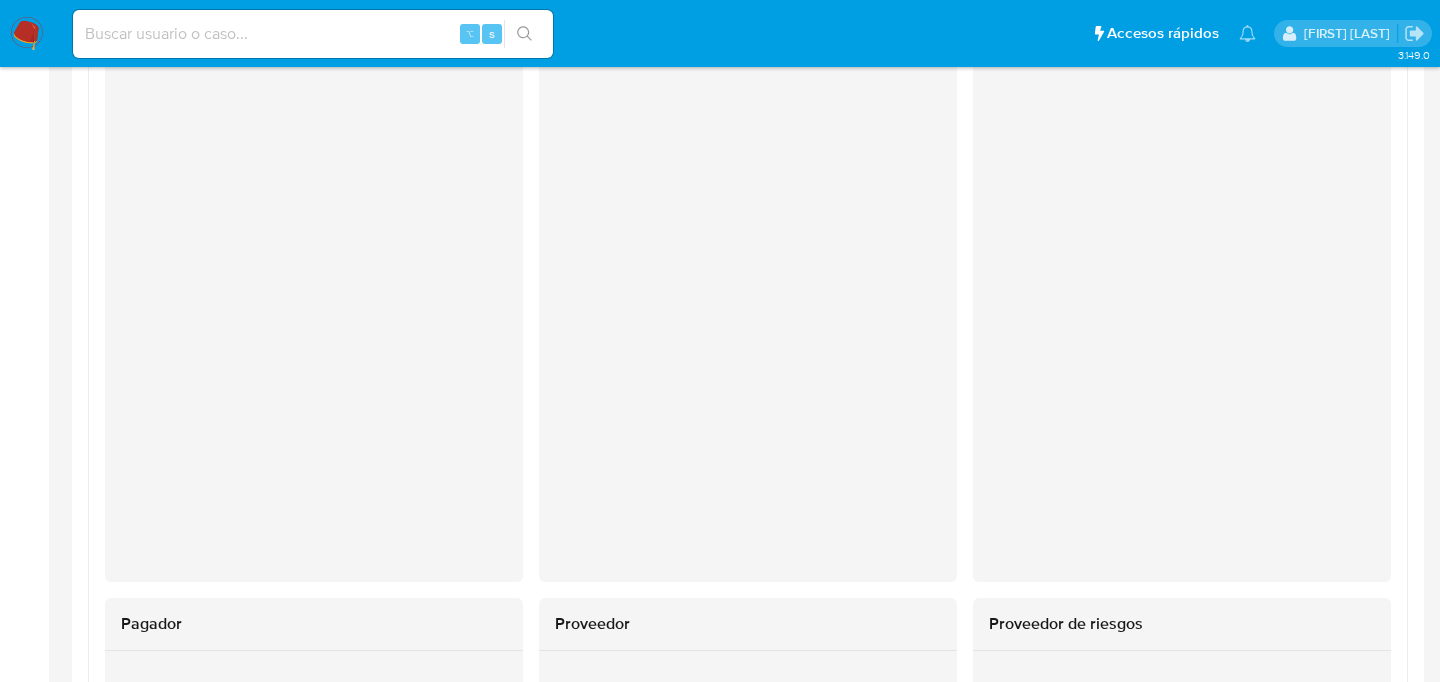 scroll, scrollTop: 3519, scrollLeft: 0, axis: vertical 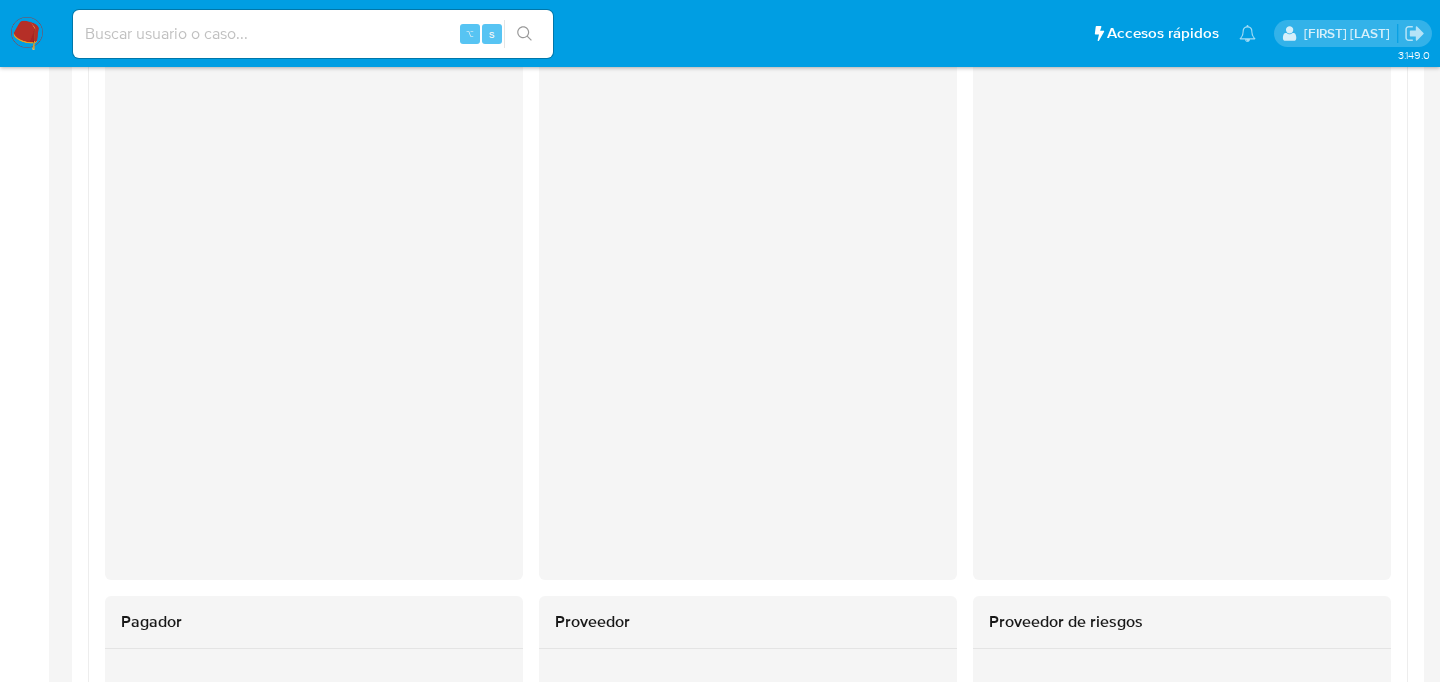 click at bounding box center (313, 34) 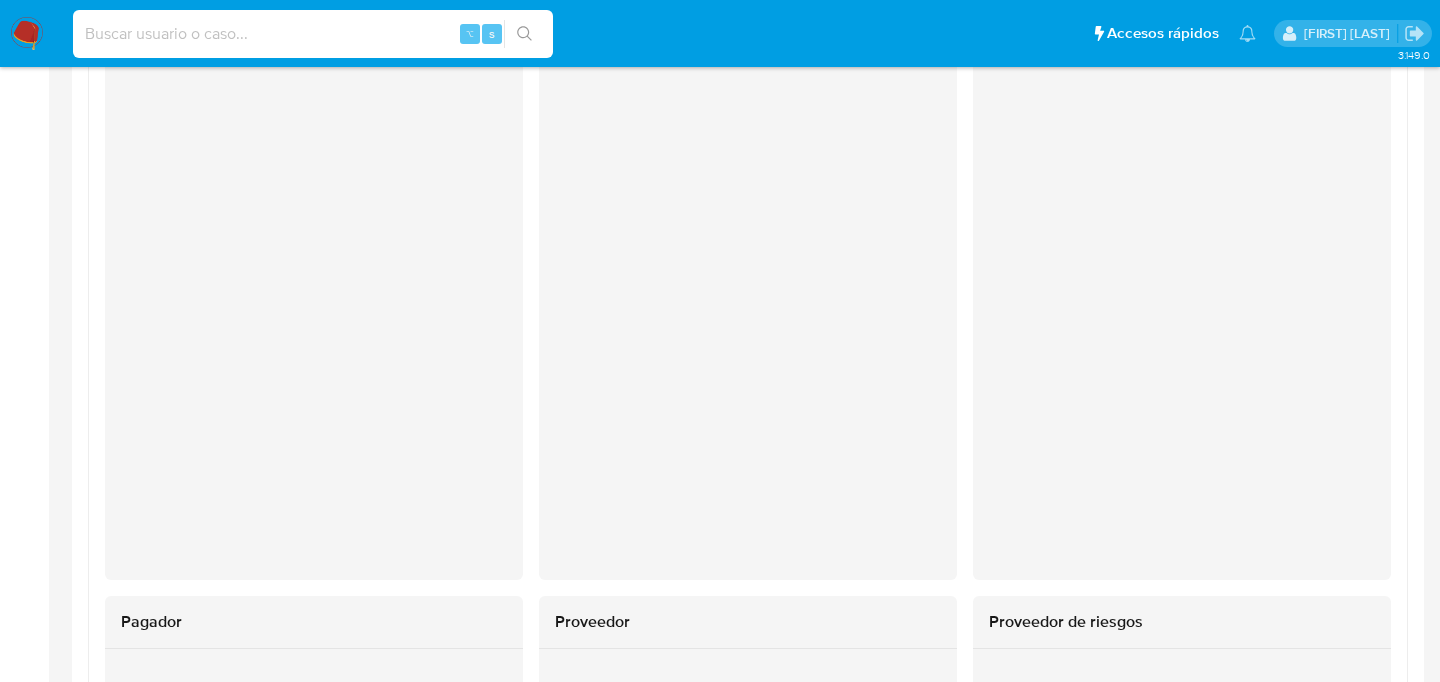 paste on "[NUMBER]" 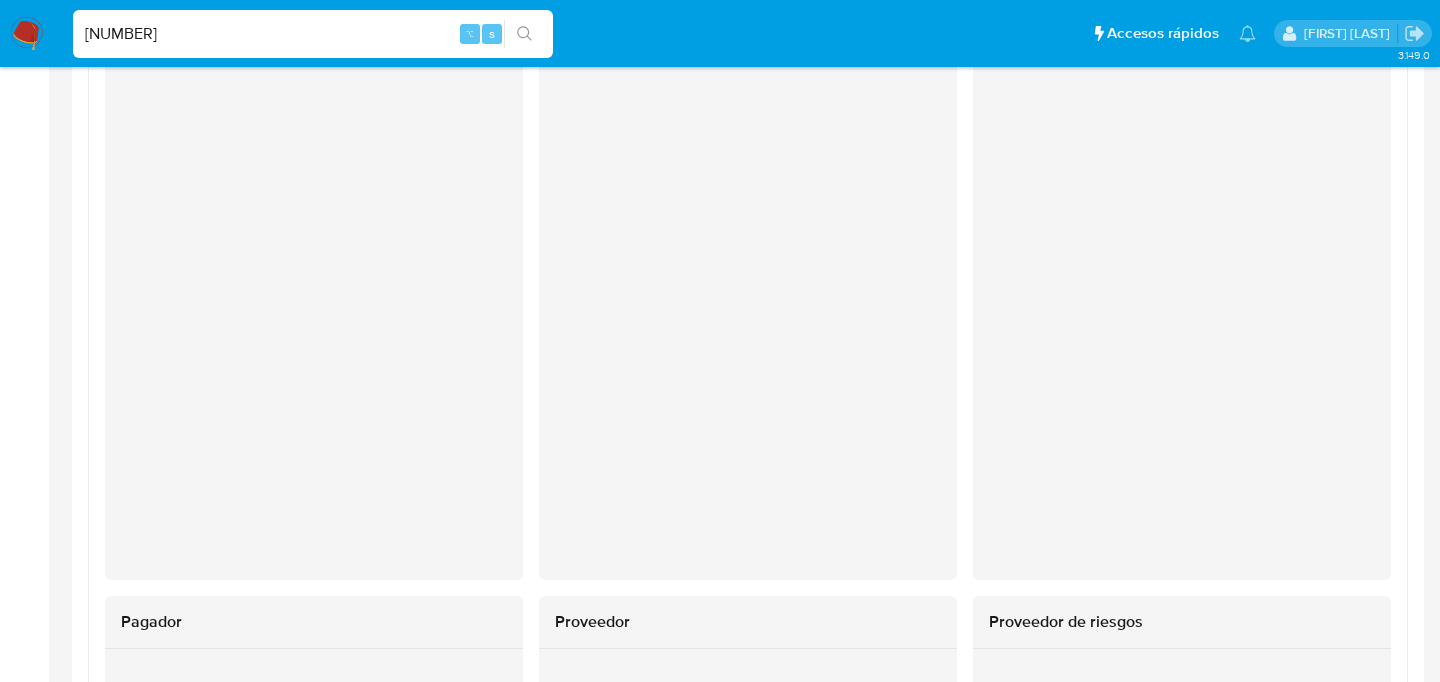 type on "[NUMBER]" 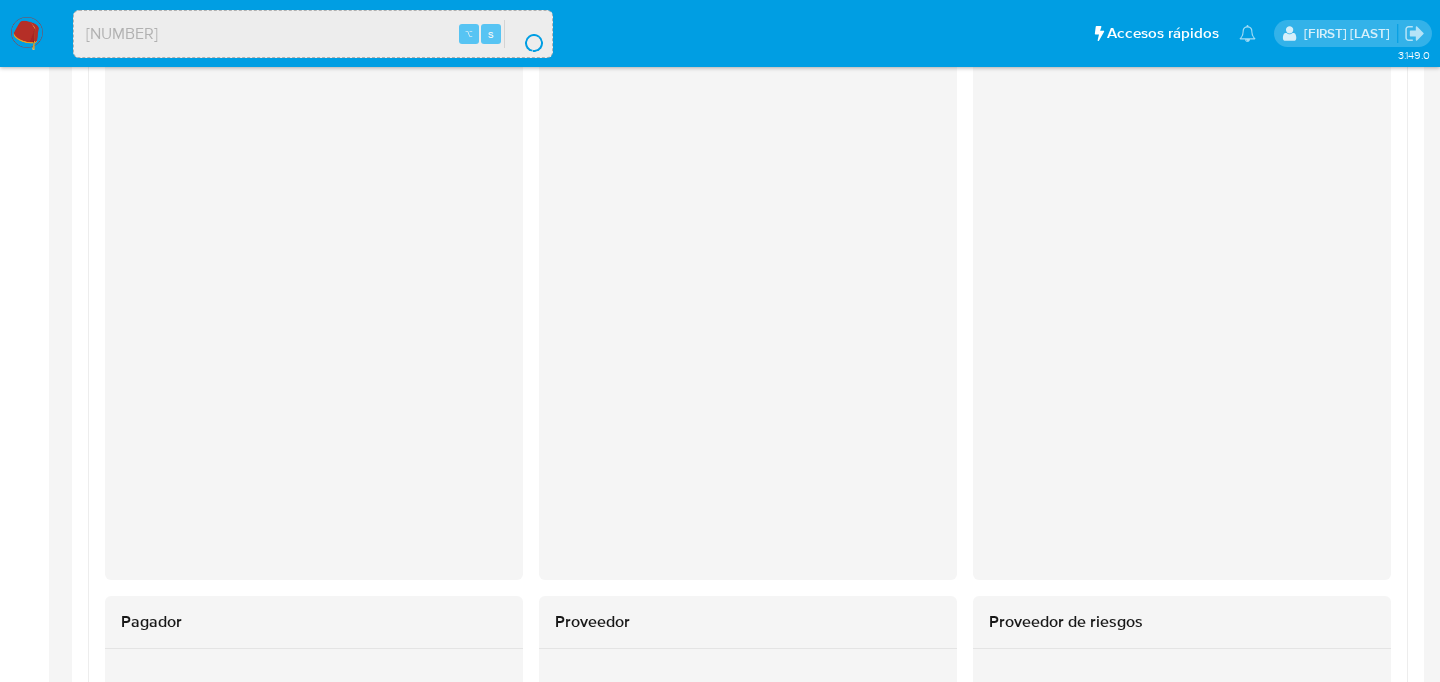 scroll, scrollTop: 0, scrollLeft: 0, axis: both 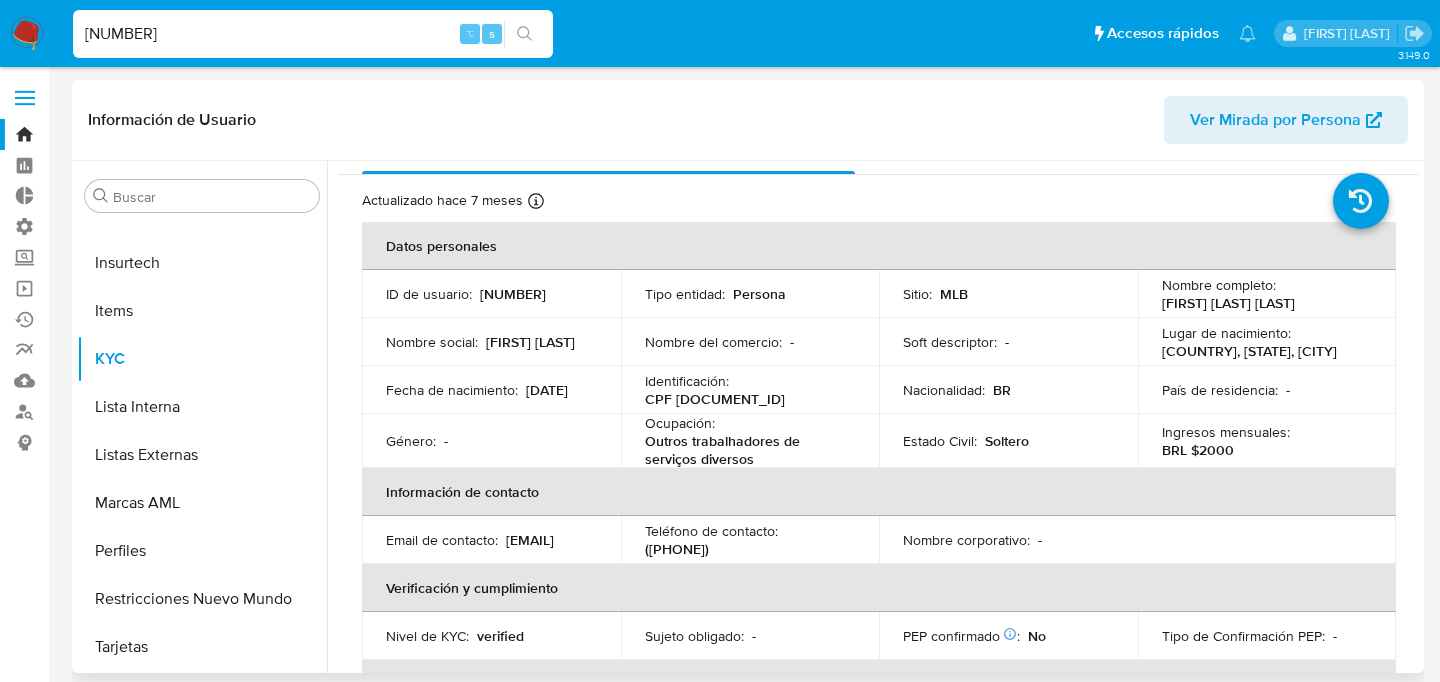 select on "10" 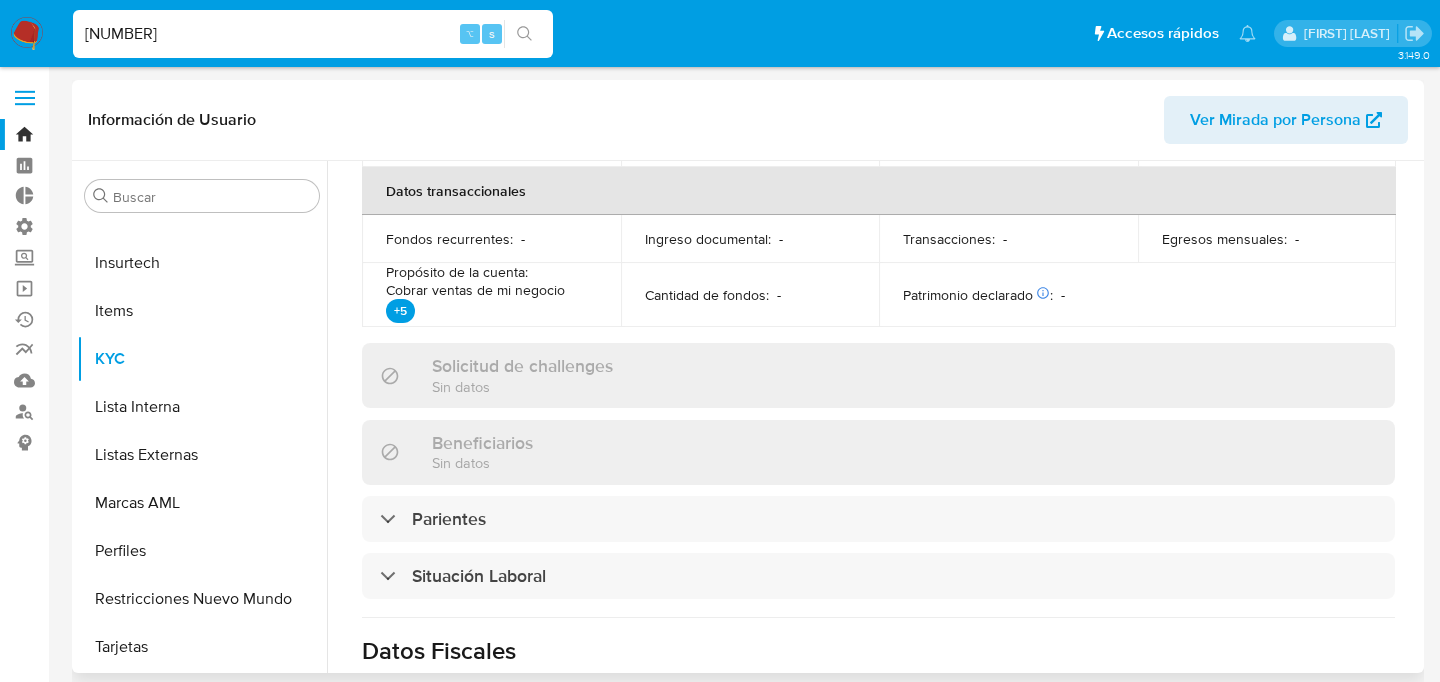 scroll, scrollTop: 910, scrollLeft: 0, axis: vertical 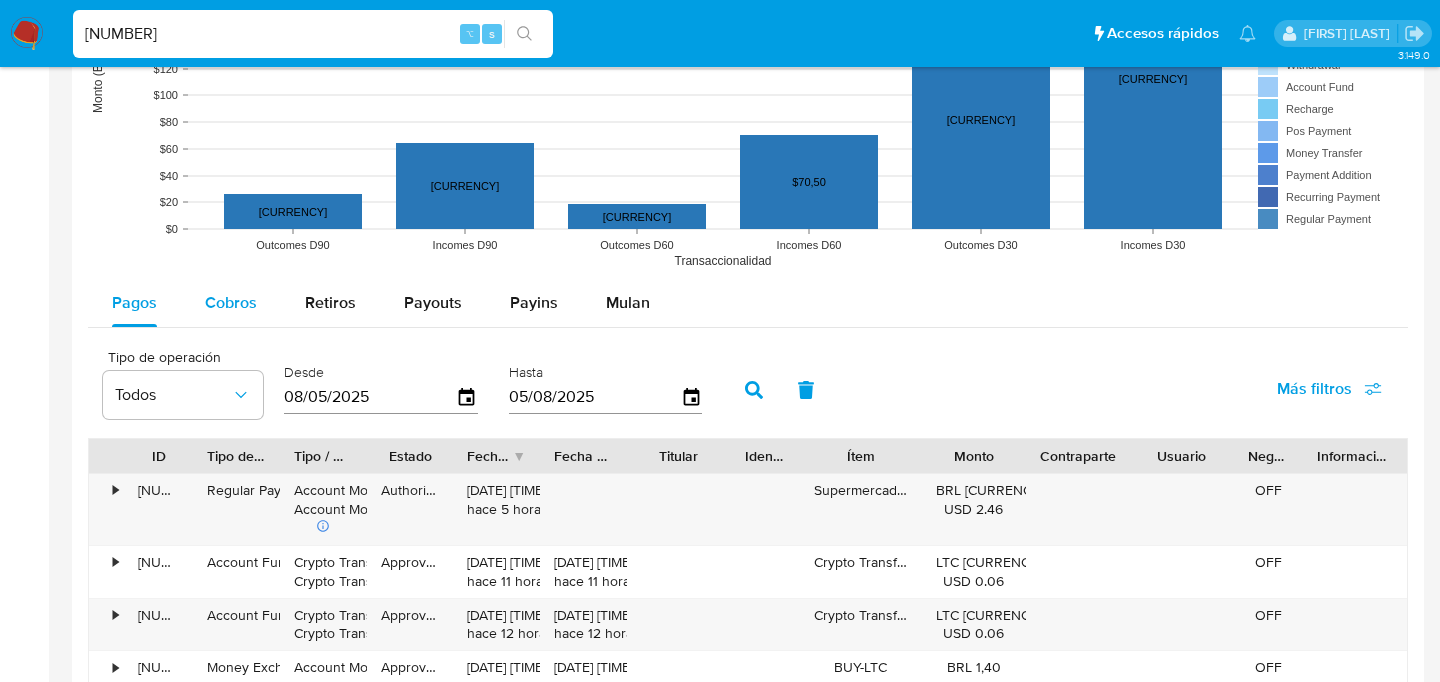click on "Cobros" at bounding box center (231, 303) 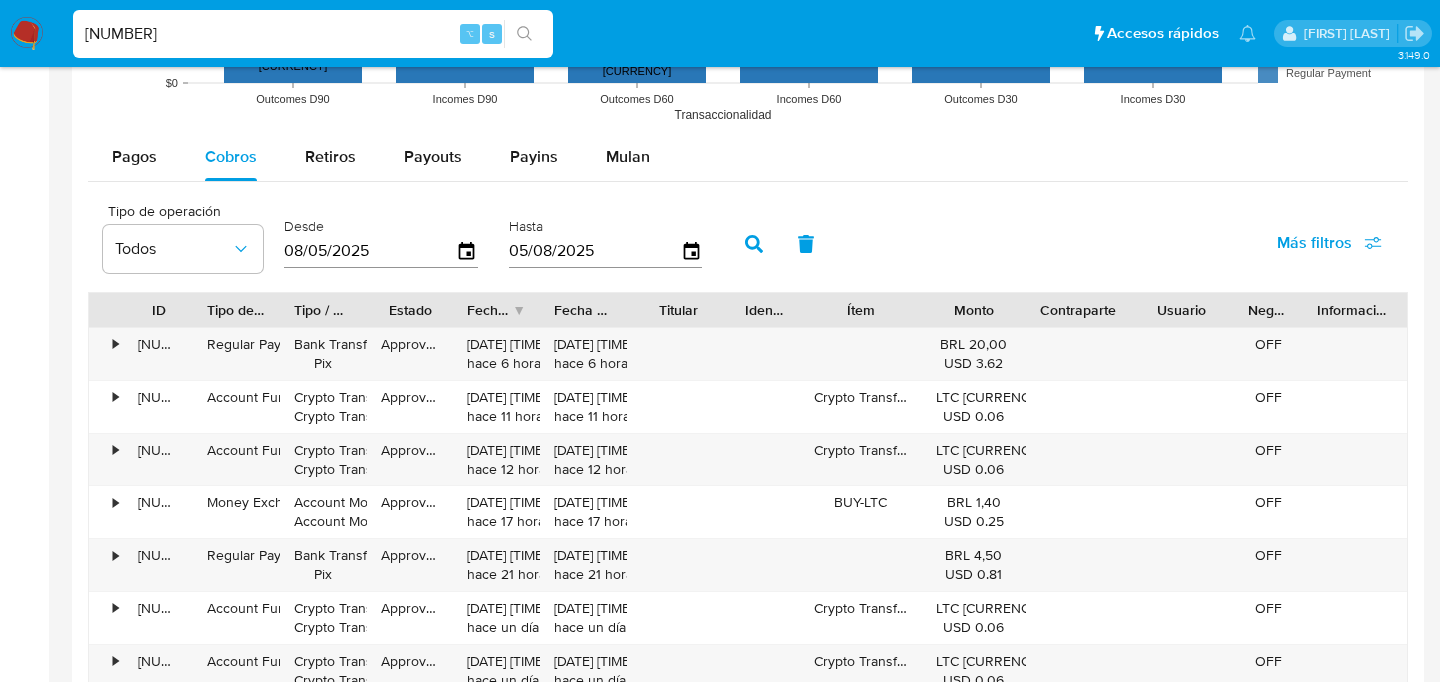 scroll, scrollTop: 1842, scrollLeft: 0, axis: vertical 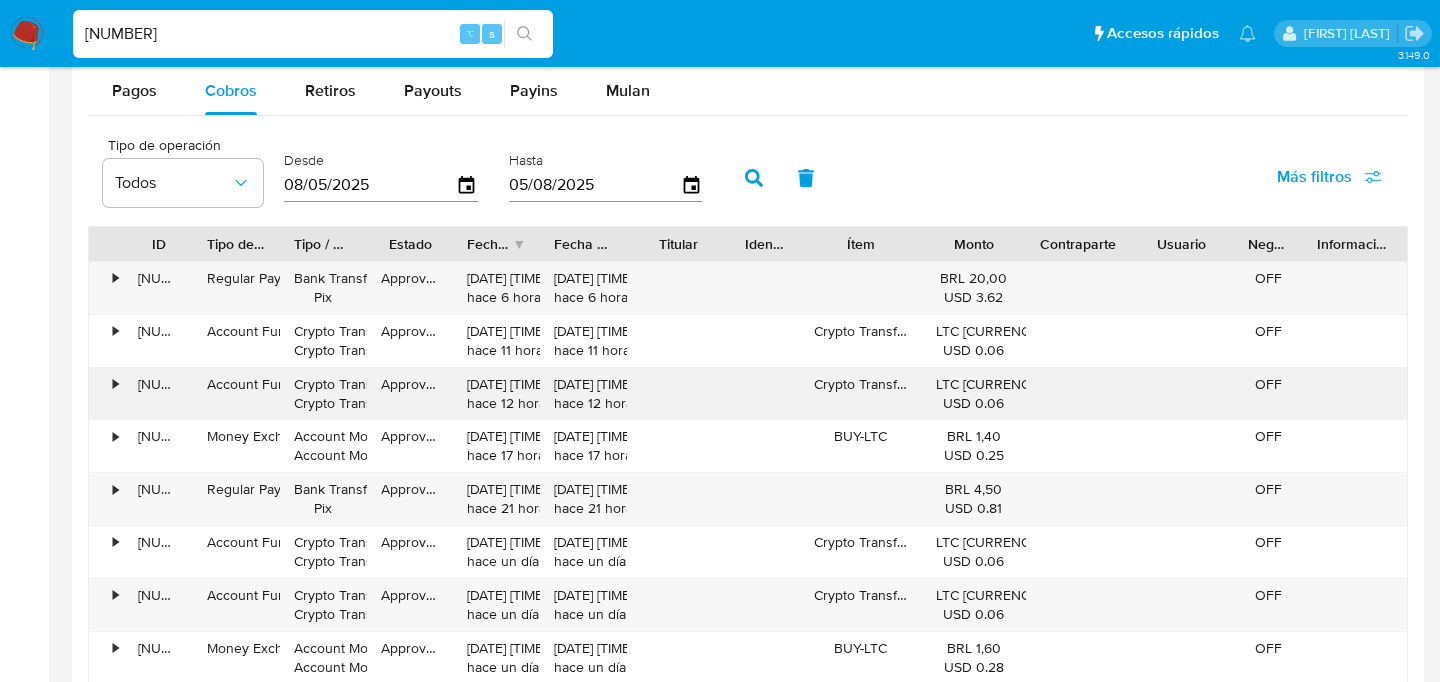 click on "•" at bounding box center (106, 394) 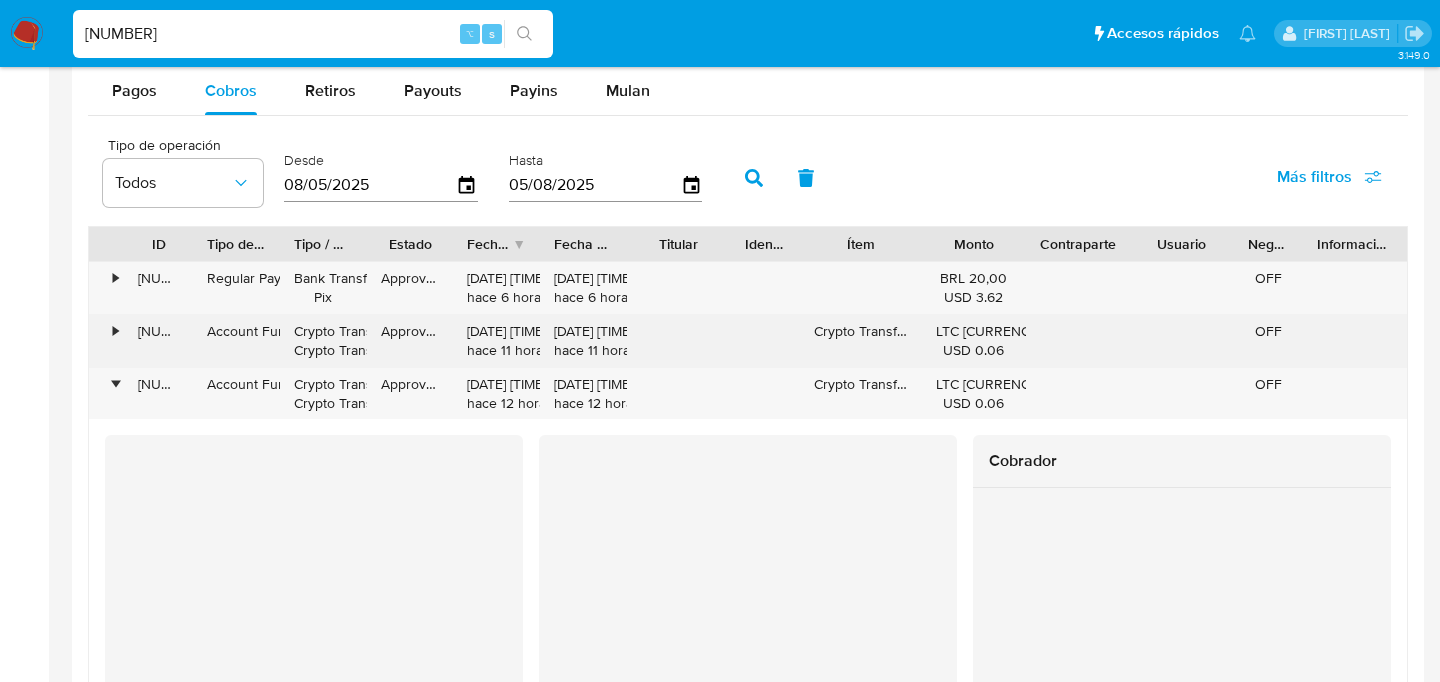 click on "•" at bounding box center [106, 341] 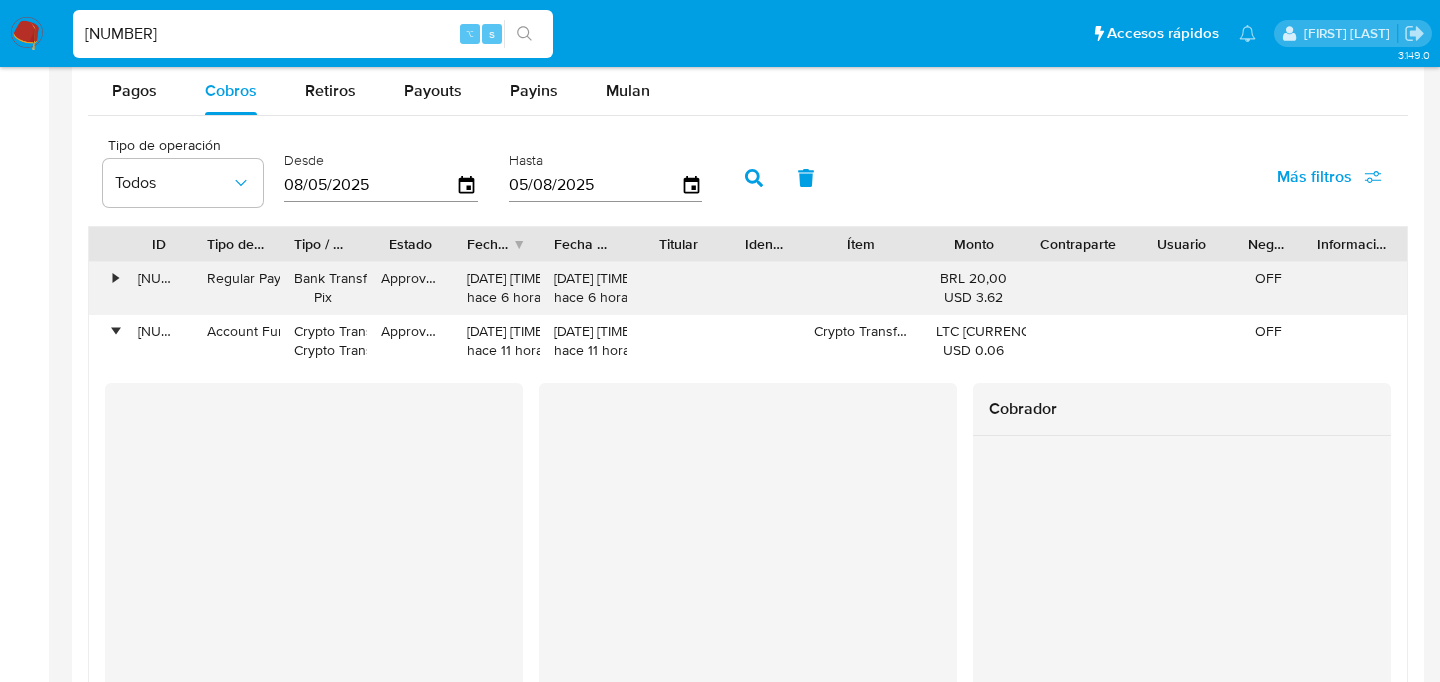 click on "•" at bounding box center (106, 288) 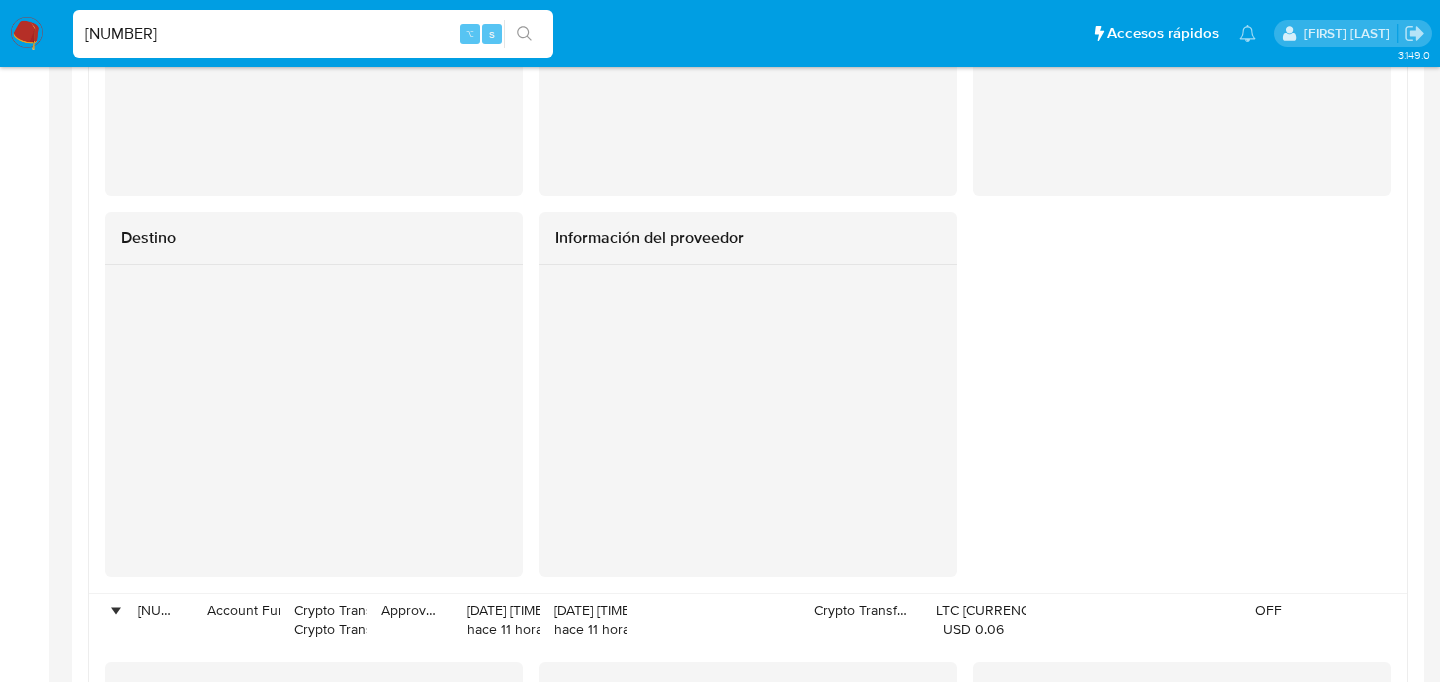scroll, scrollTop: 2534, scrollLeft: 0, axis: vertical 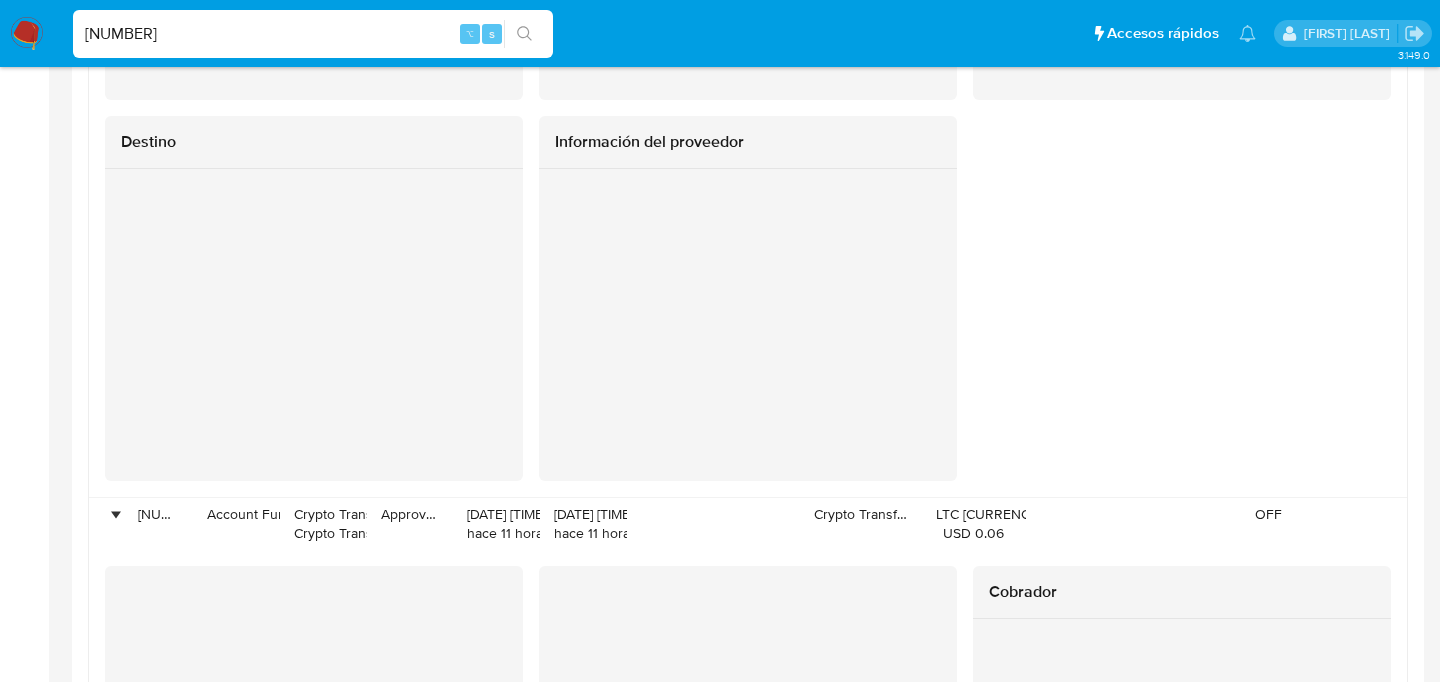 click on "[NUMBER]" at bounding box center [313, 34] 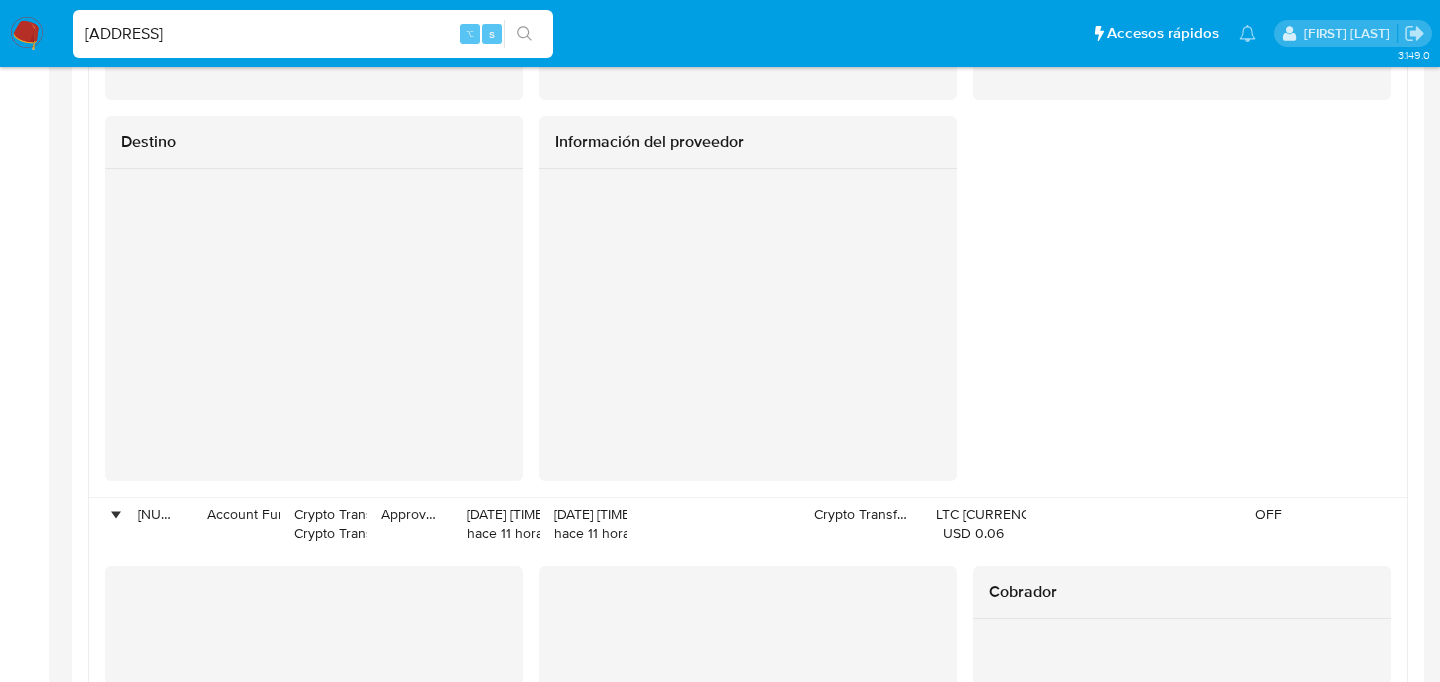 type on "[ADDRESS]" 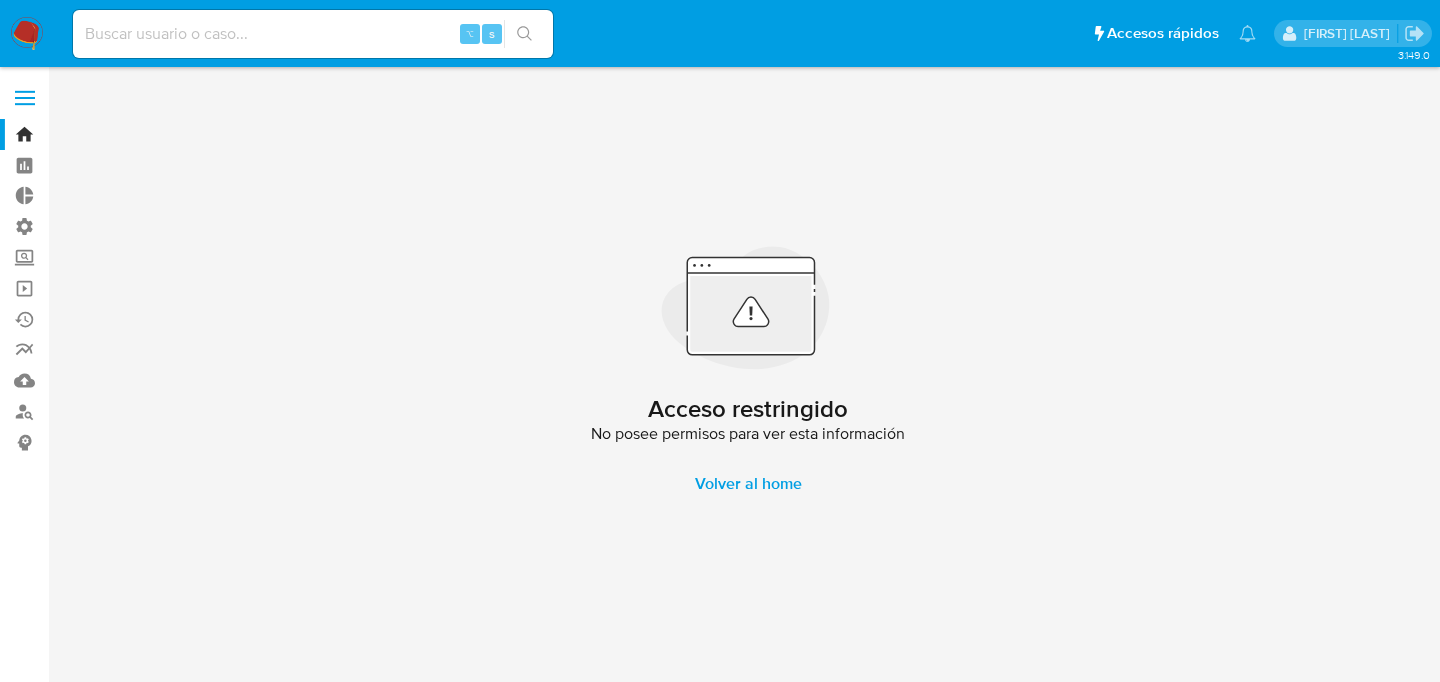 click at bounding box center [313, 34] 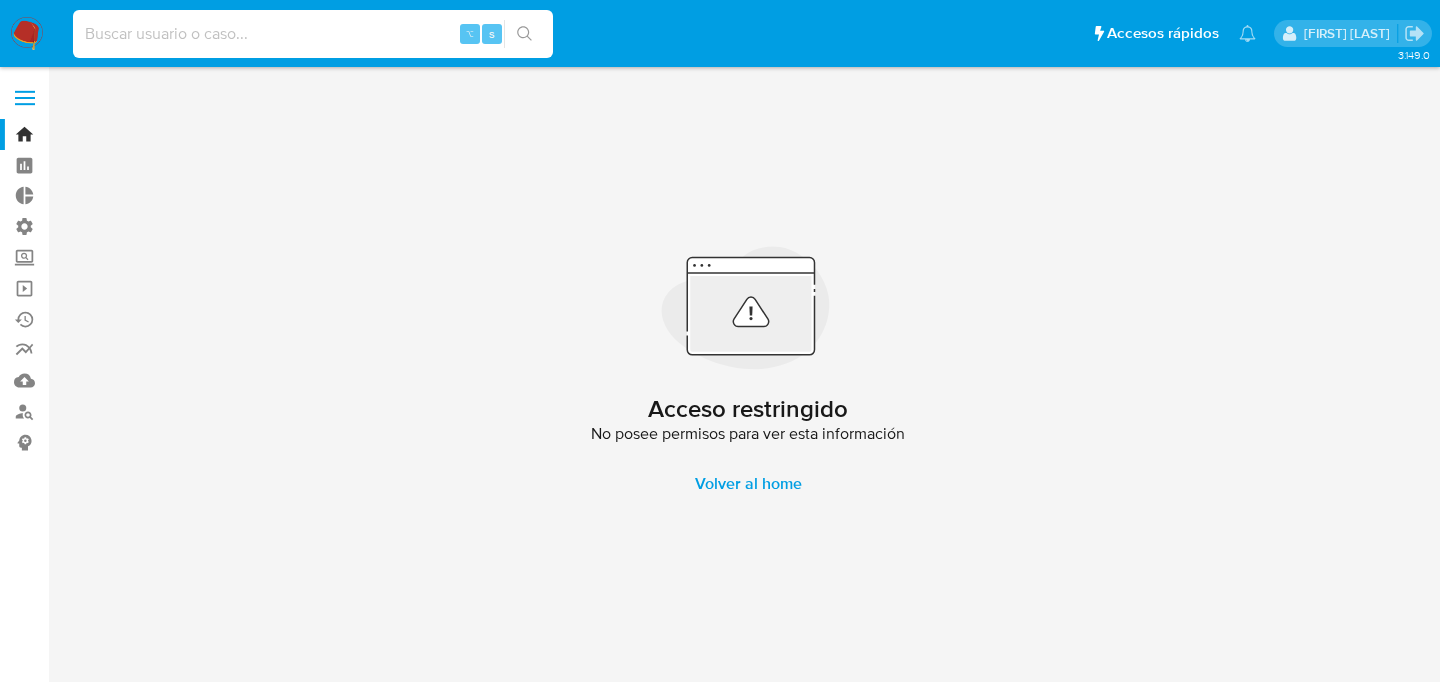paste on "[NUMBER]" 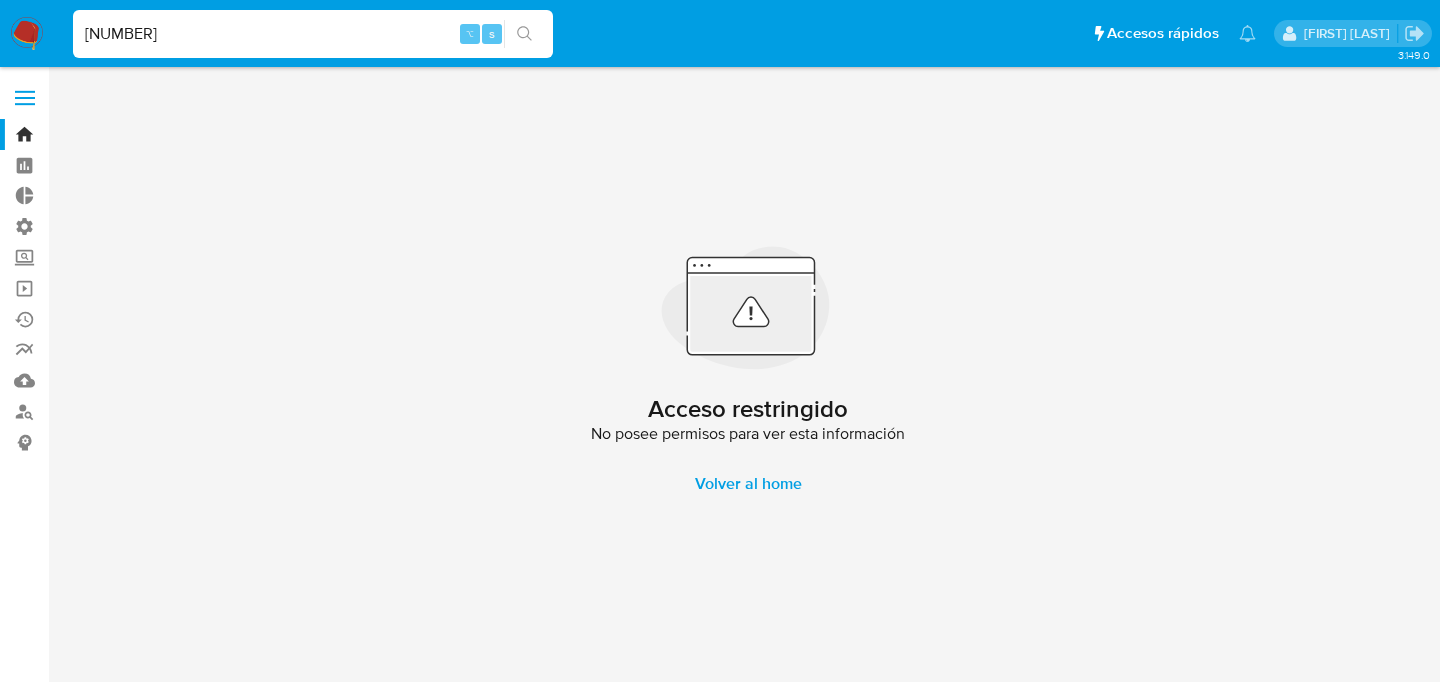type on "[NUMBER]" 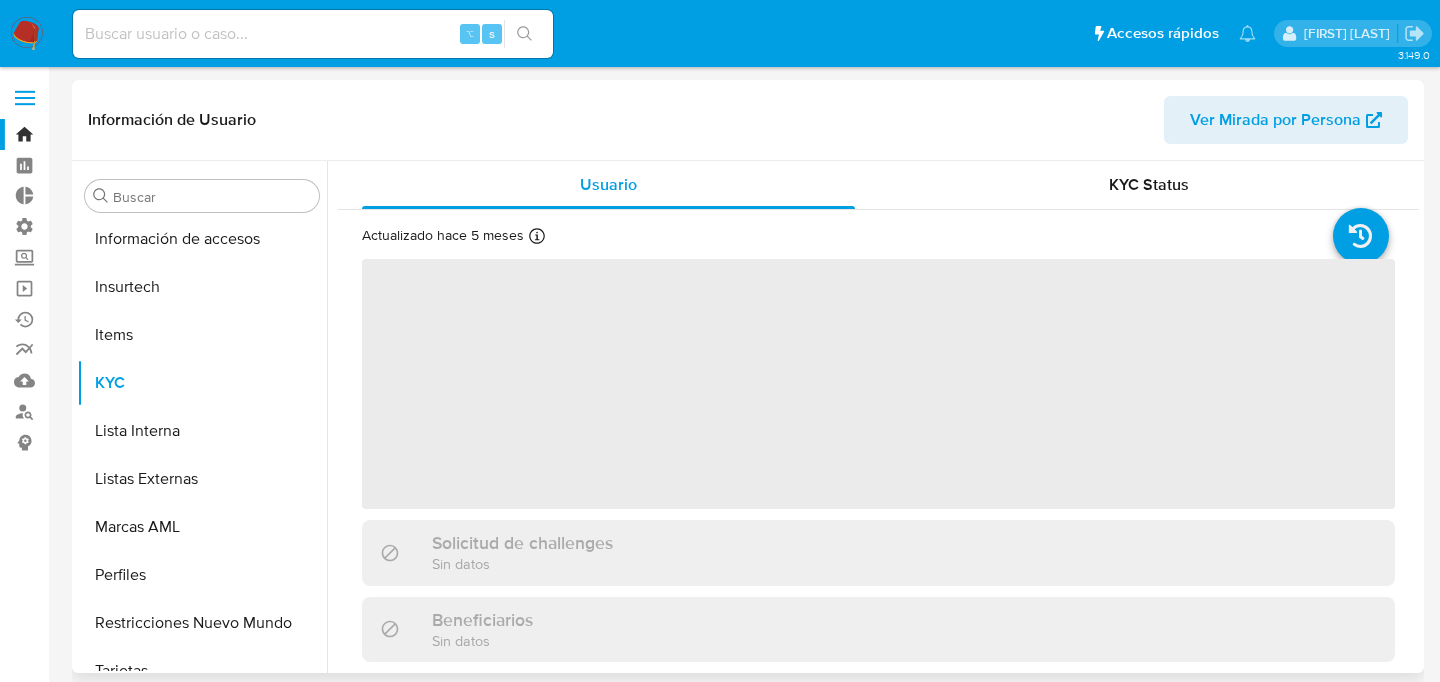 scroll, scrollTop: 797, scrollLeft: 0, axis: vertical 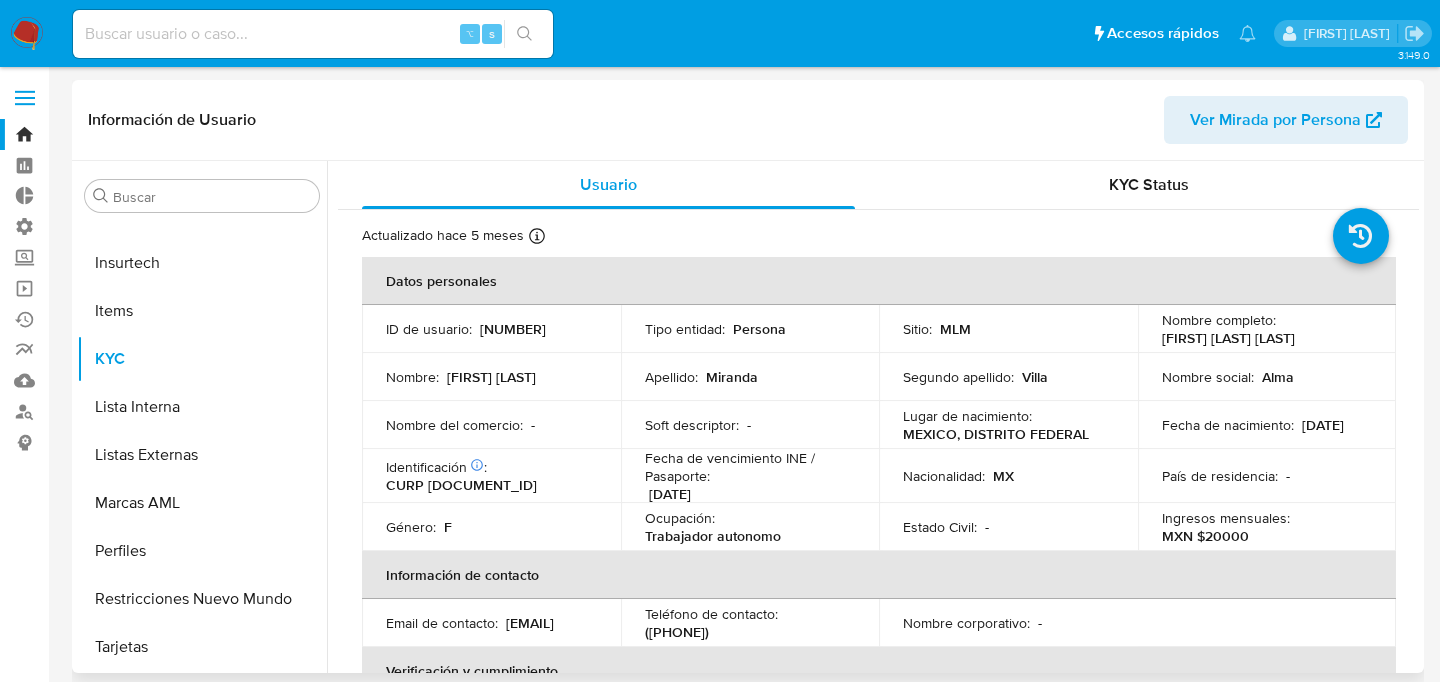select on "10" 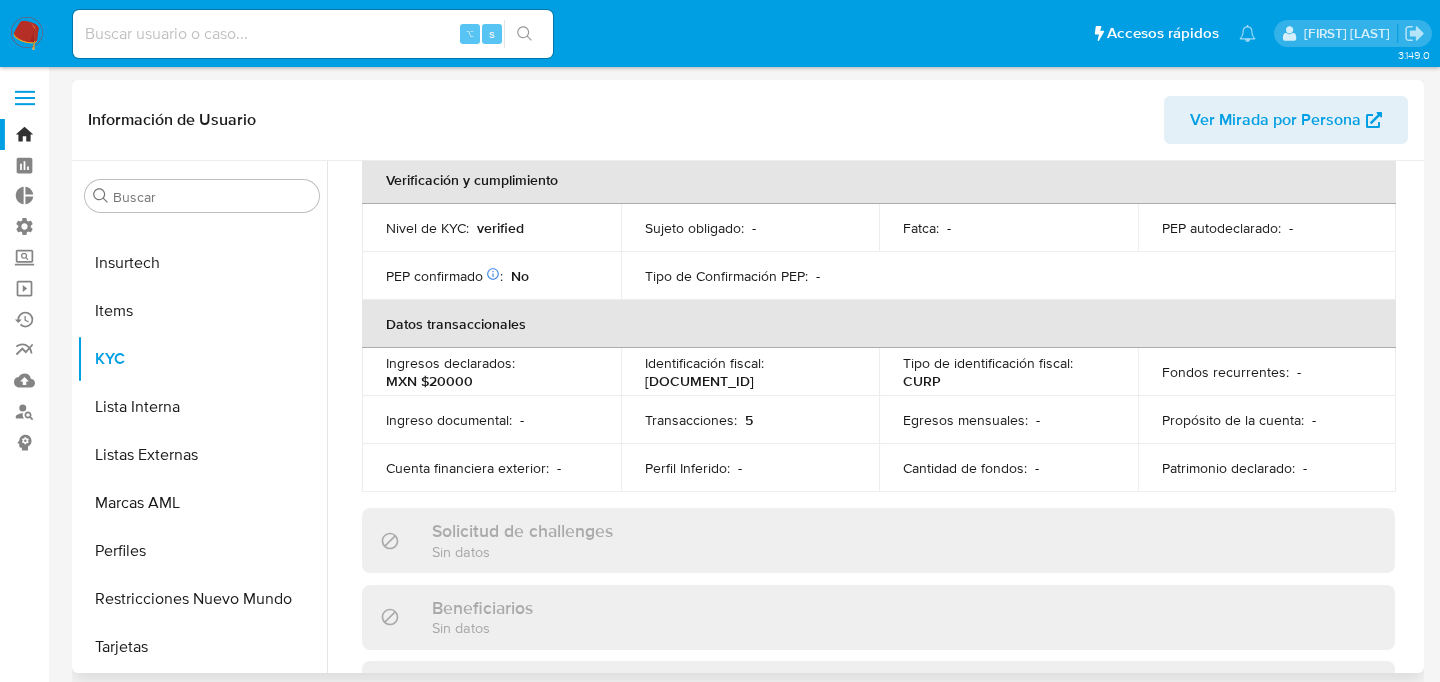scroll, scrollTop: 1263, scrollLeft: 0, axis: vertical 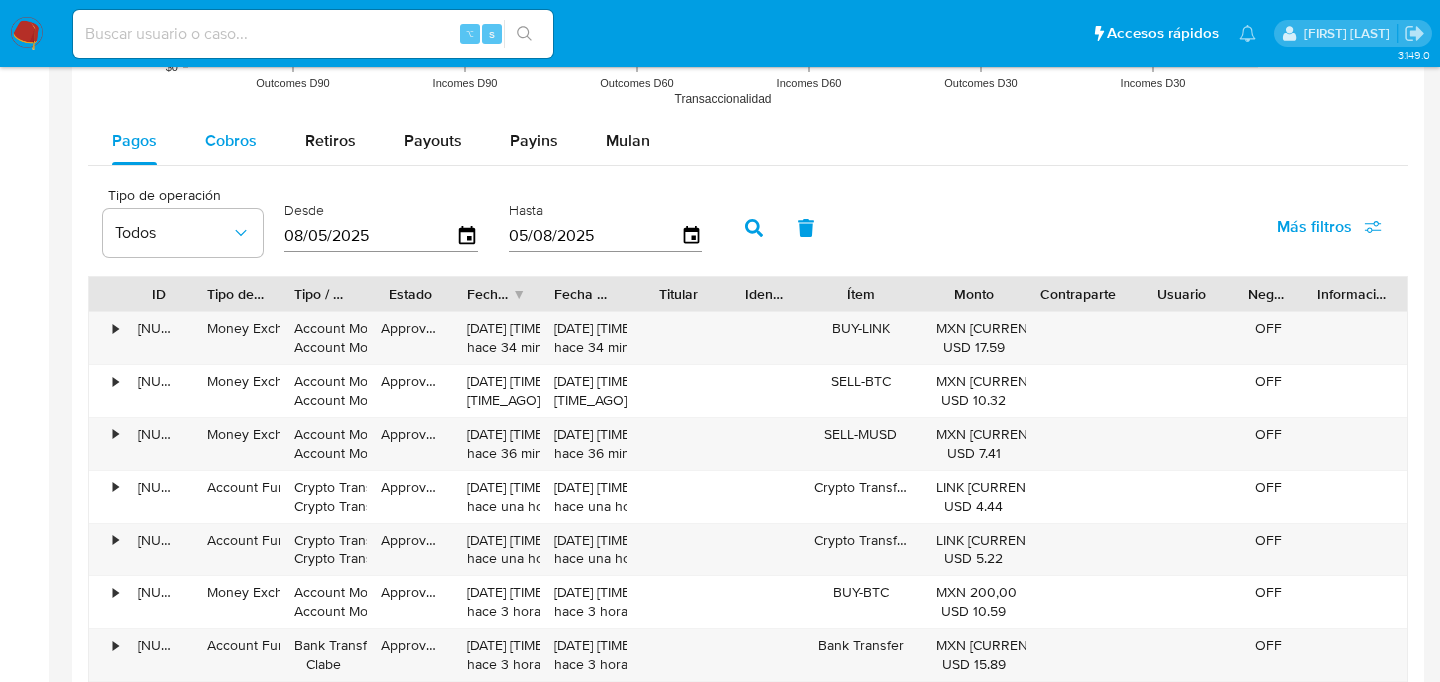 click on "Cobros" at bounding box center [231, 141] 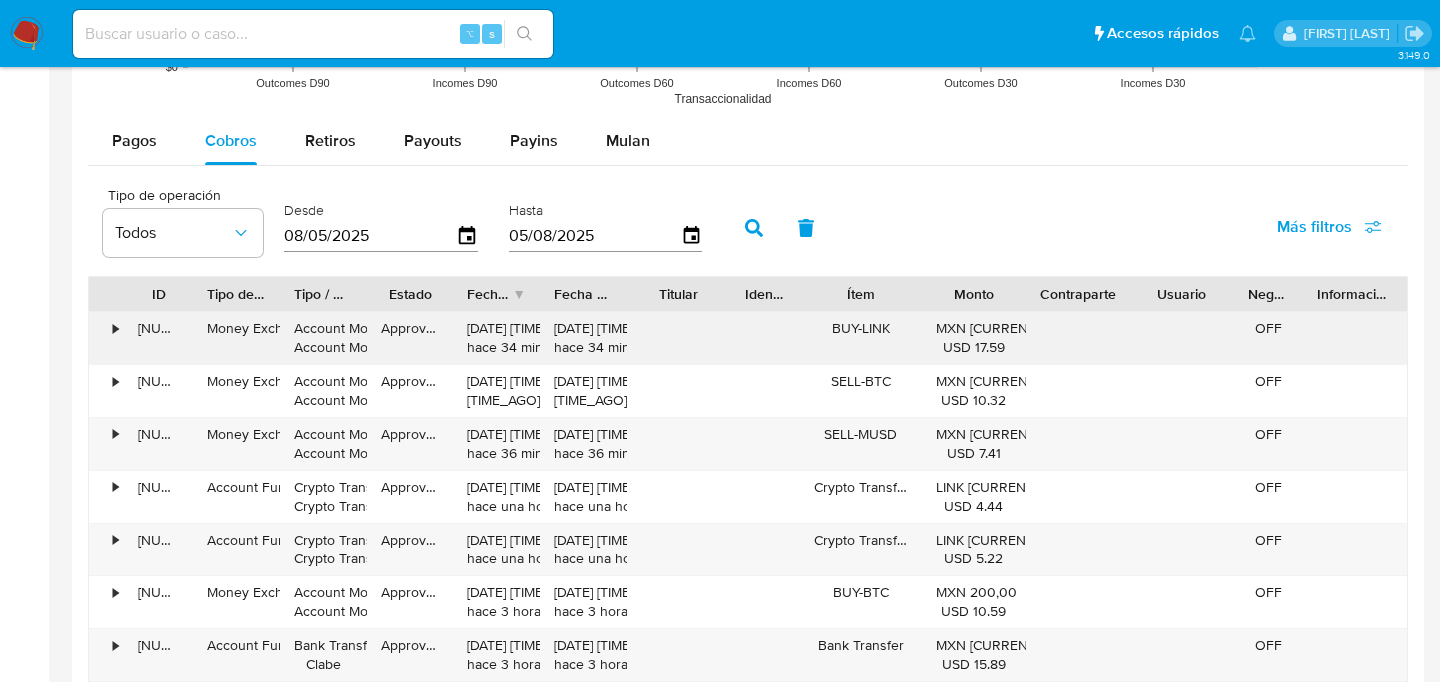 click on "•" at bounding box center (106, 338) 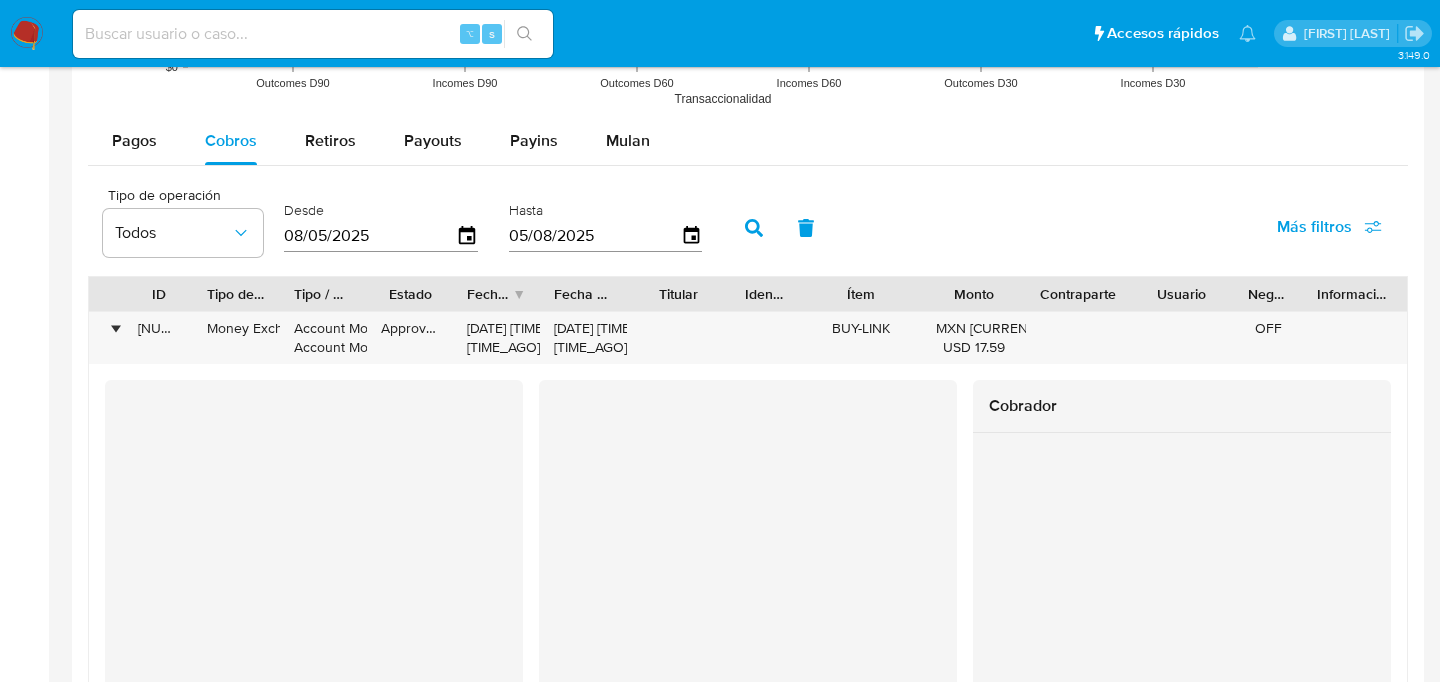 scroll, scrollTop: 1749, scrollLeft: 0, axis: vertical 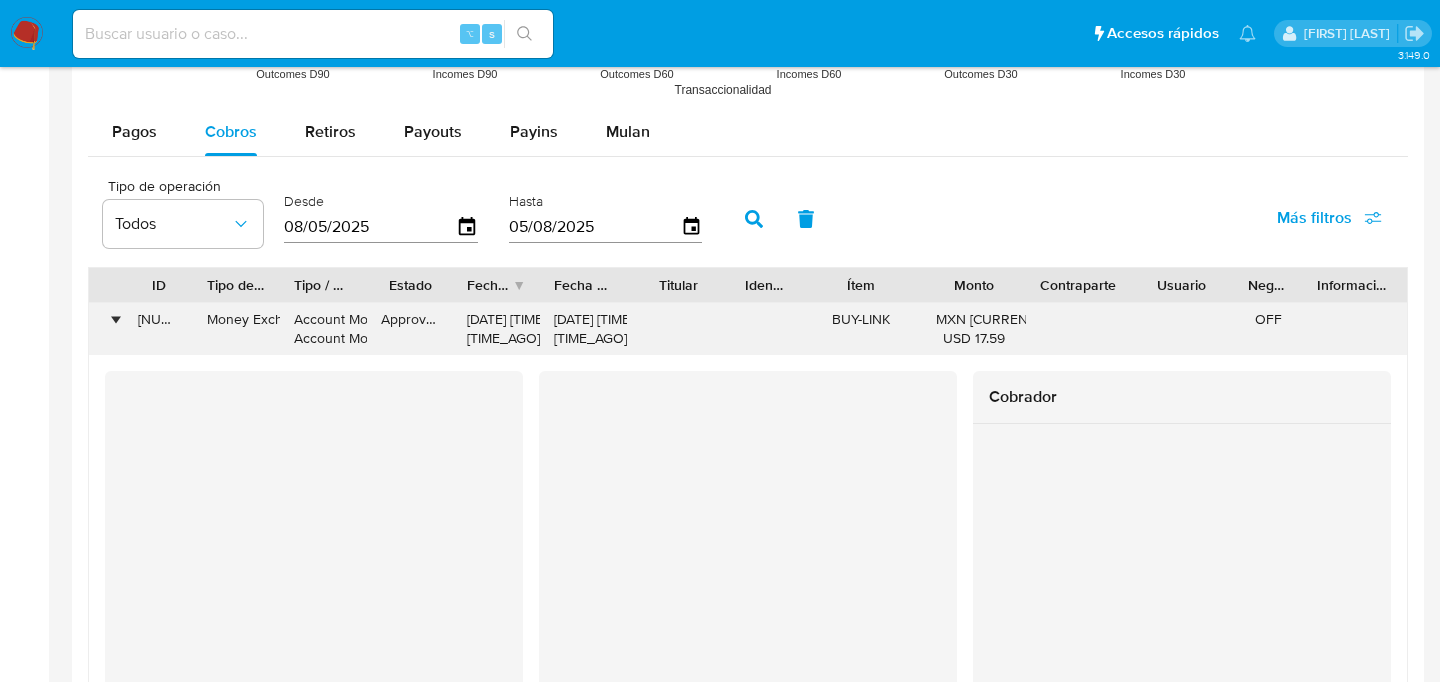 click on "•" at bounding box center [106, 329] 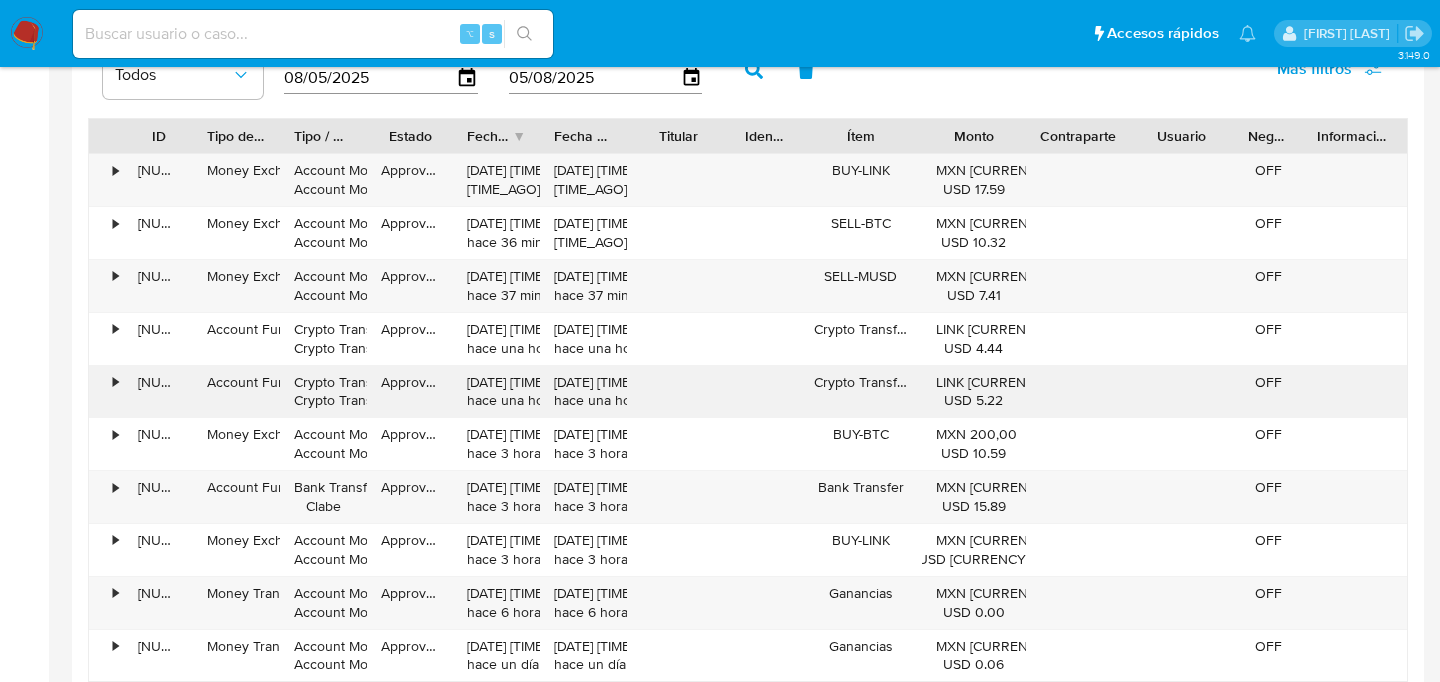 scroll, scrollTop: 1901, scrollLeft: 0, axis: vertical 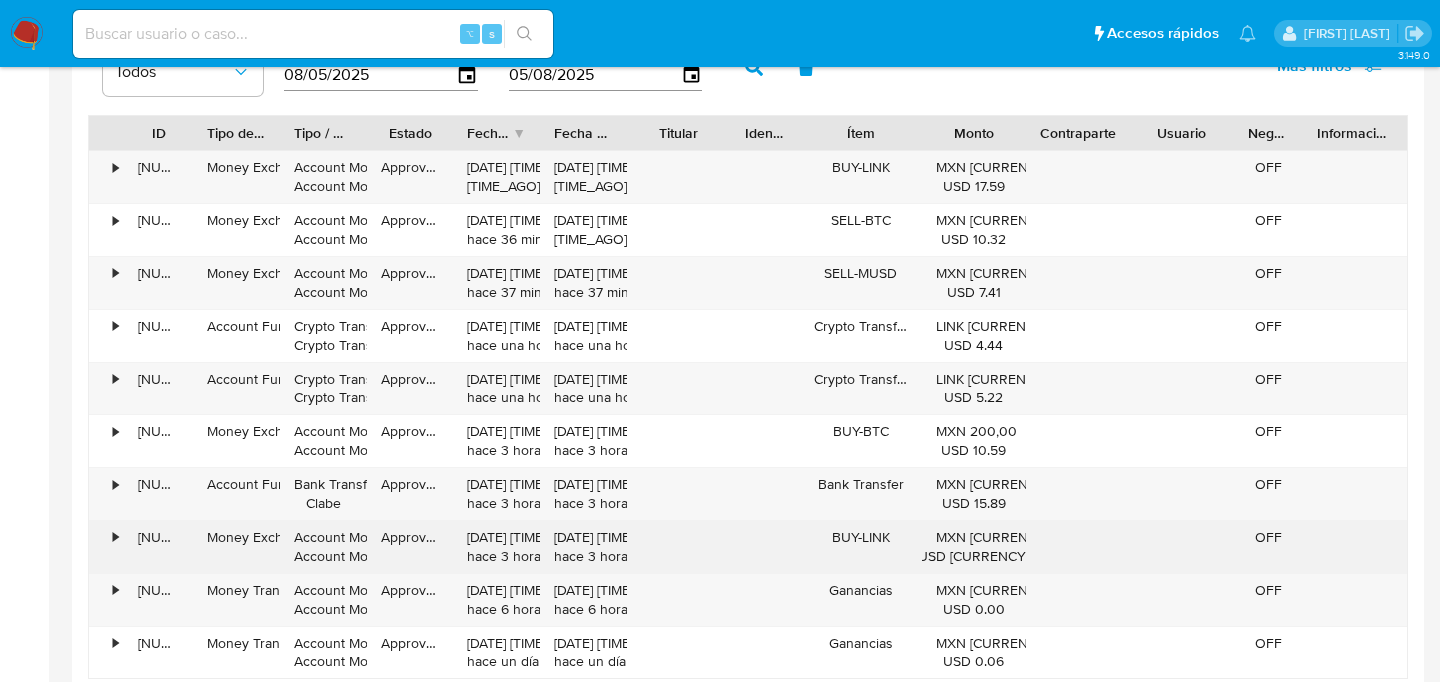 click on "•" at bounding box center (106, 547) 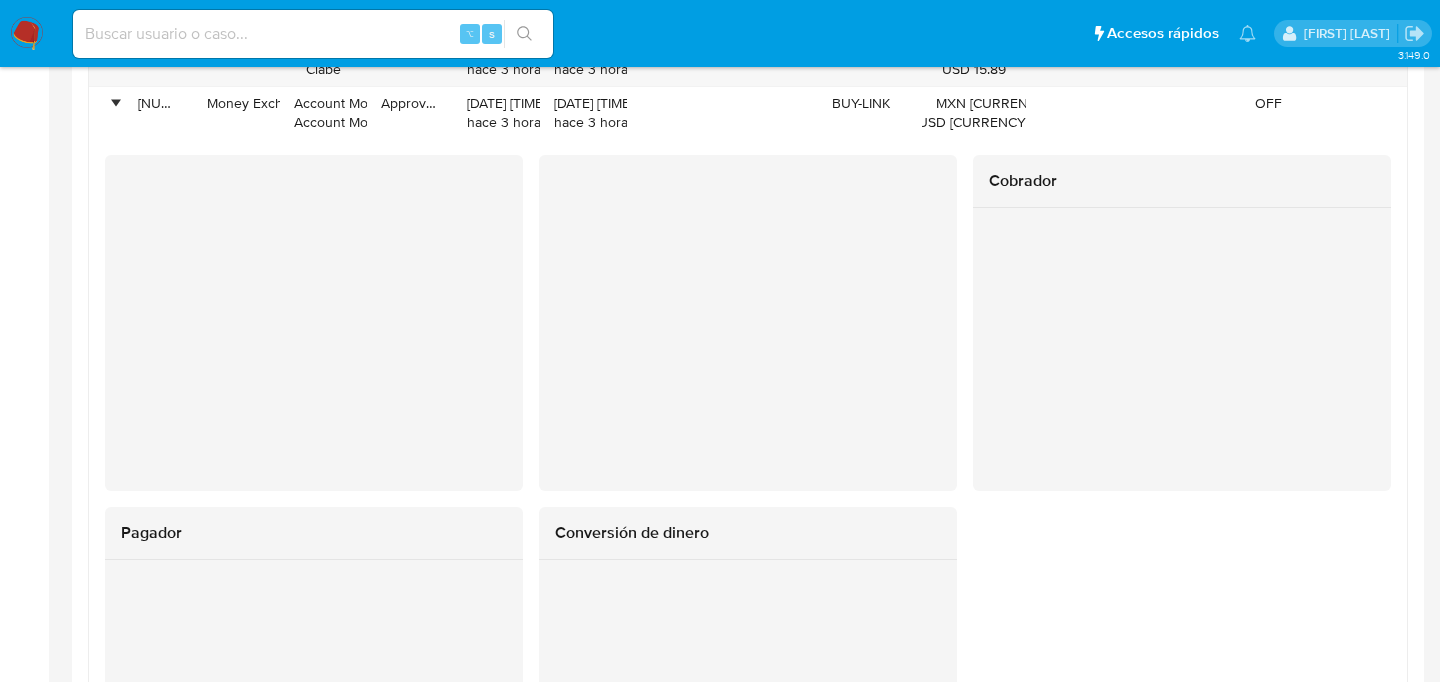 scroll, scrollTop: 2210, scrollLeft: 0, axis: vertical 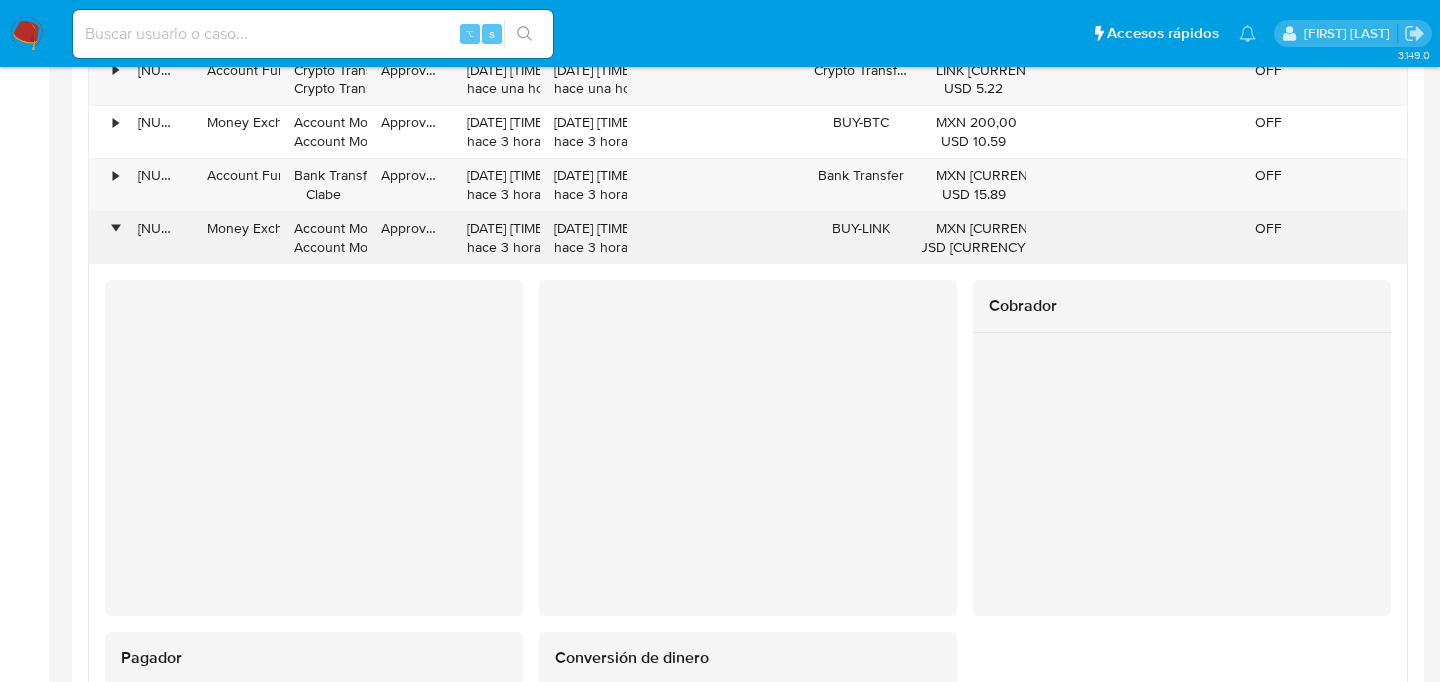 click on "•" at bounding box center (115, 228) 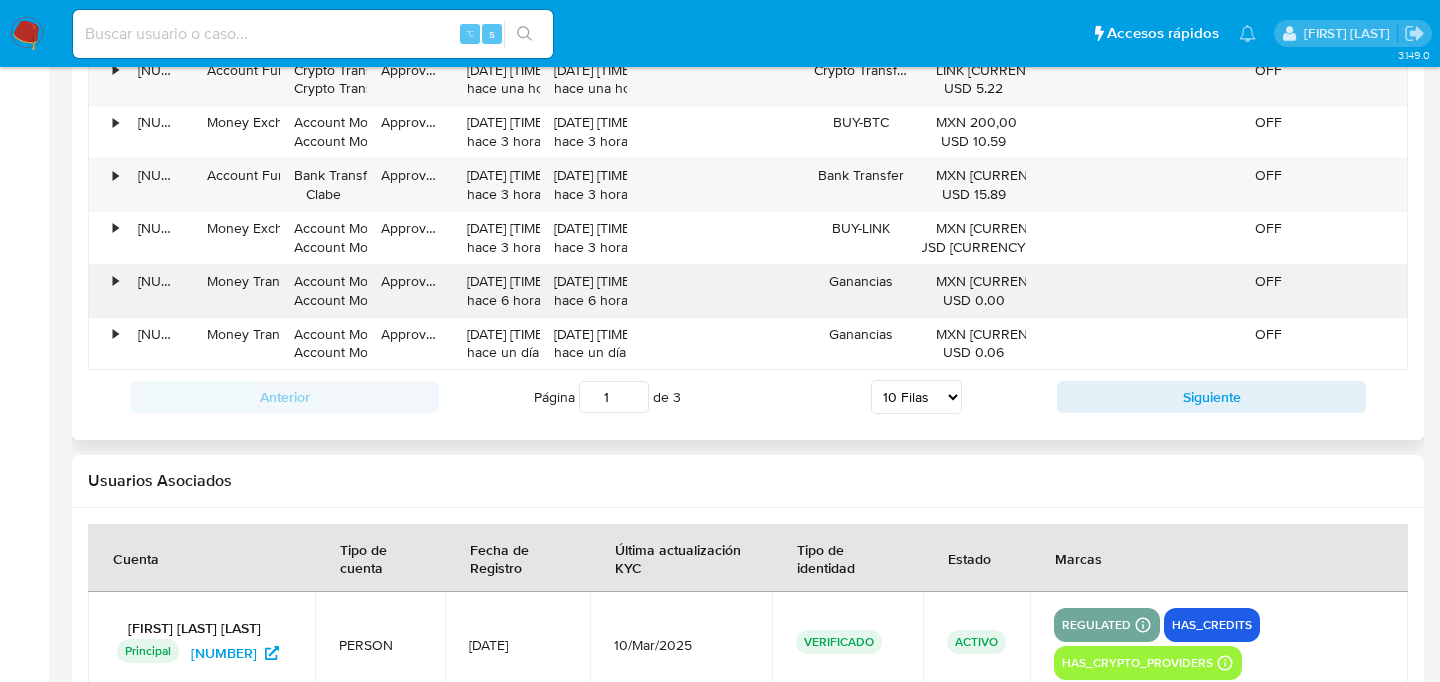 click on "[NUMBER]" at bounding box center (158, 291) 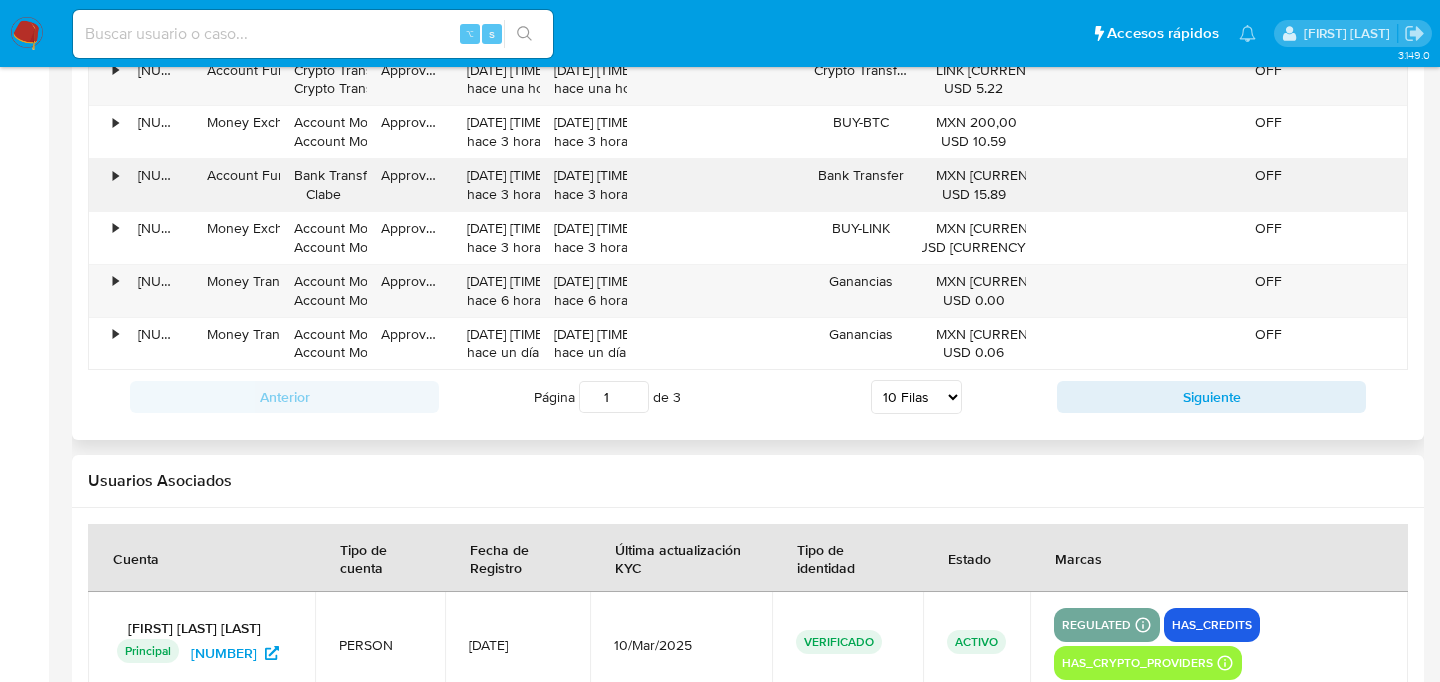 click on "•" at bounding box center [115, 175] 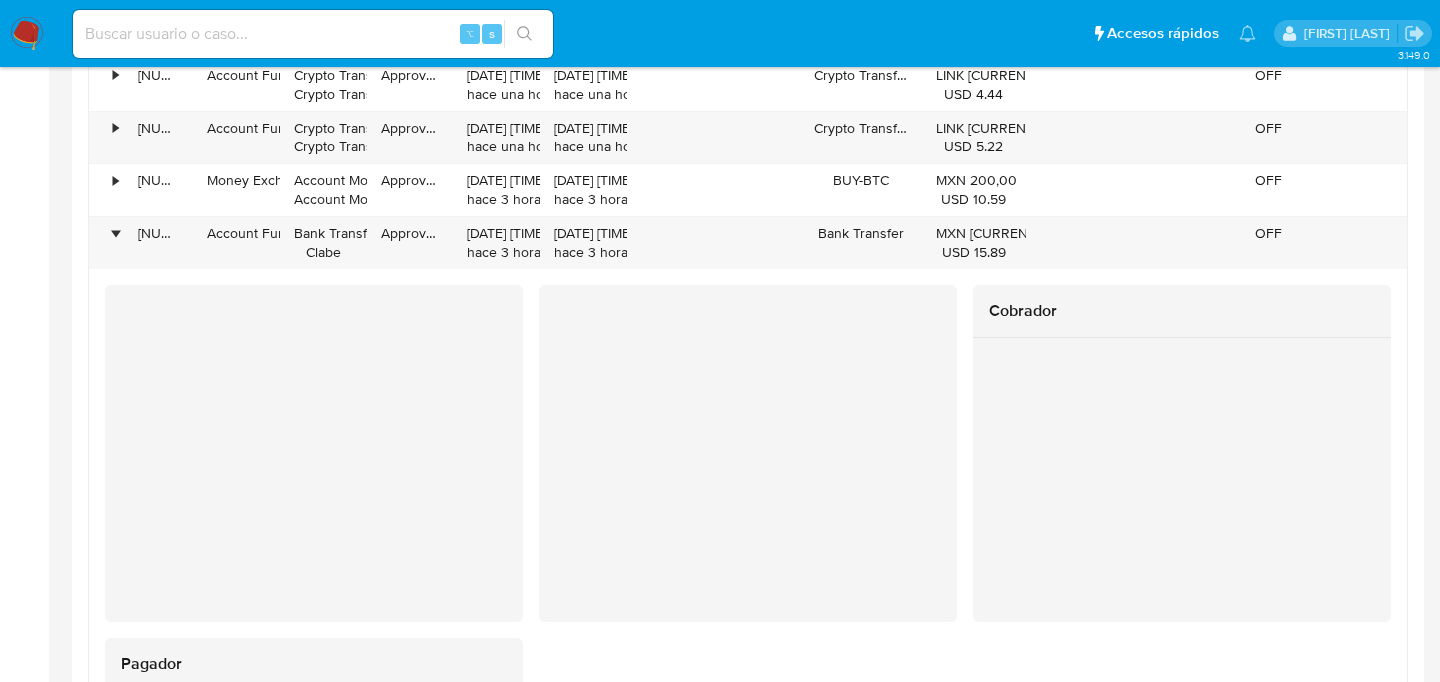 scroll, scrollTop: 2150, scrollLeft: 0, axis: vertical 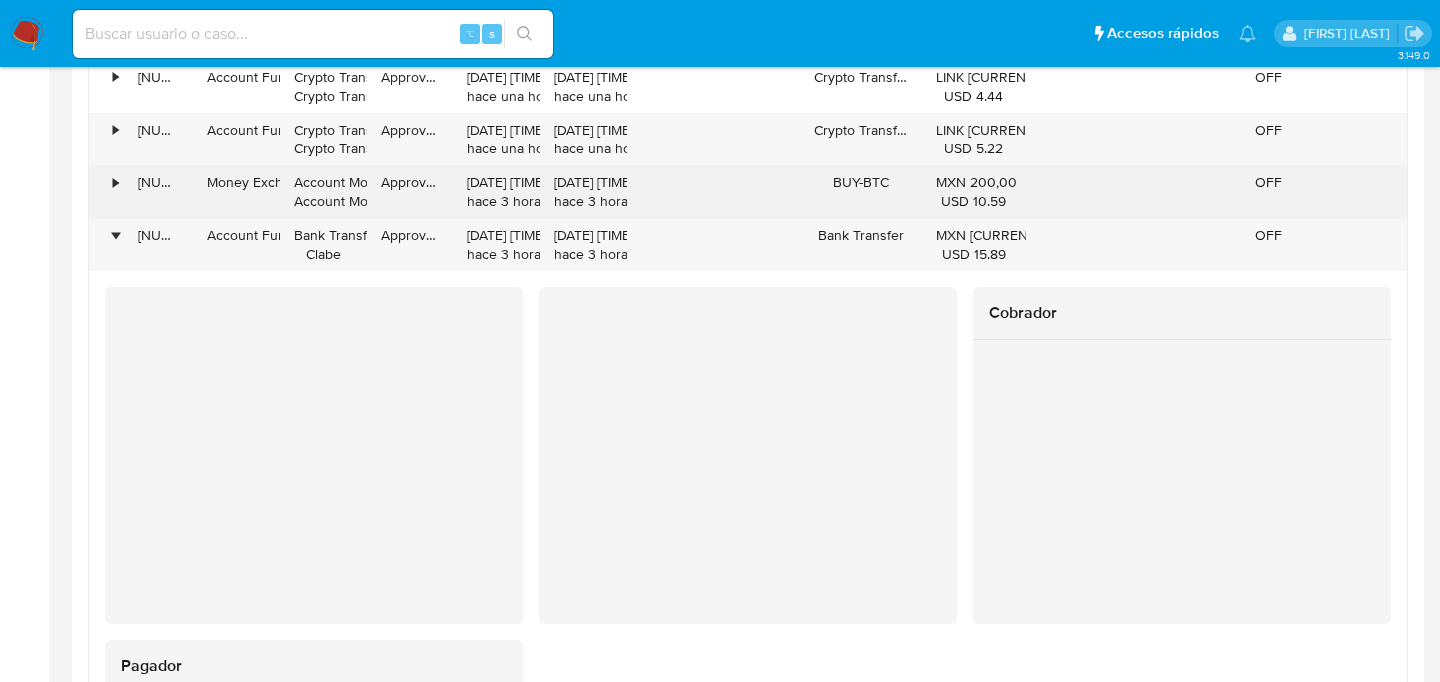 click on "•" at bounding box center (115, 182) 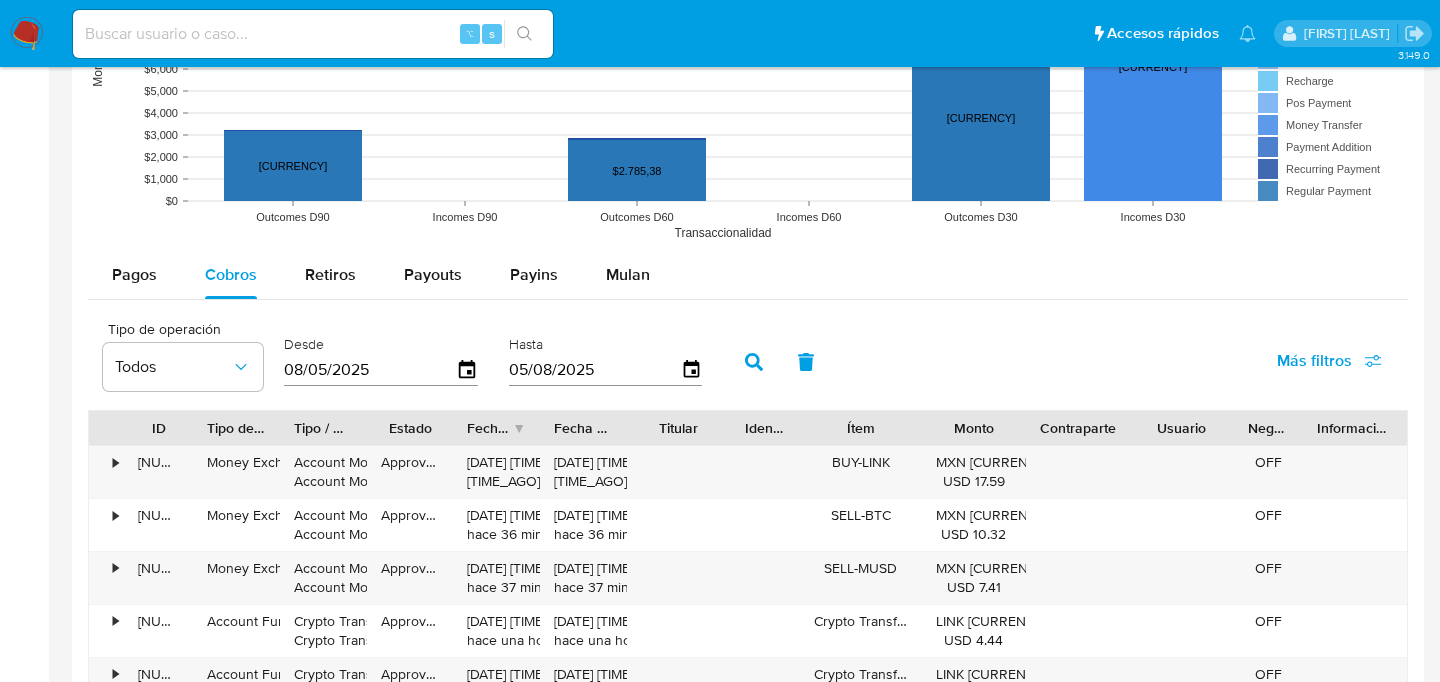 scroll, scrollTop: 1534, scrollLeft: 0, axis: vertical 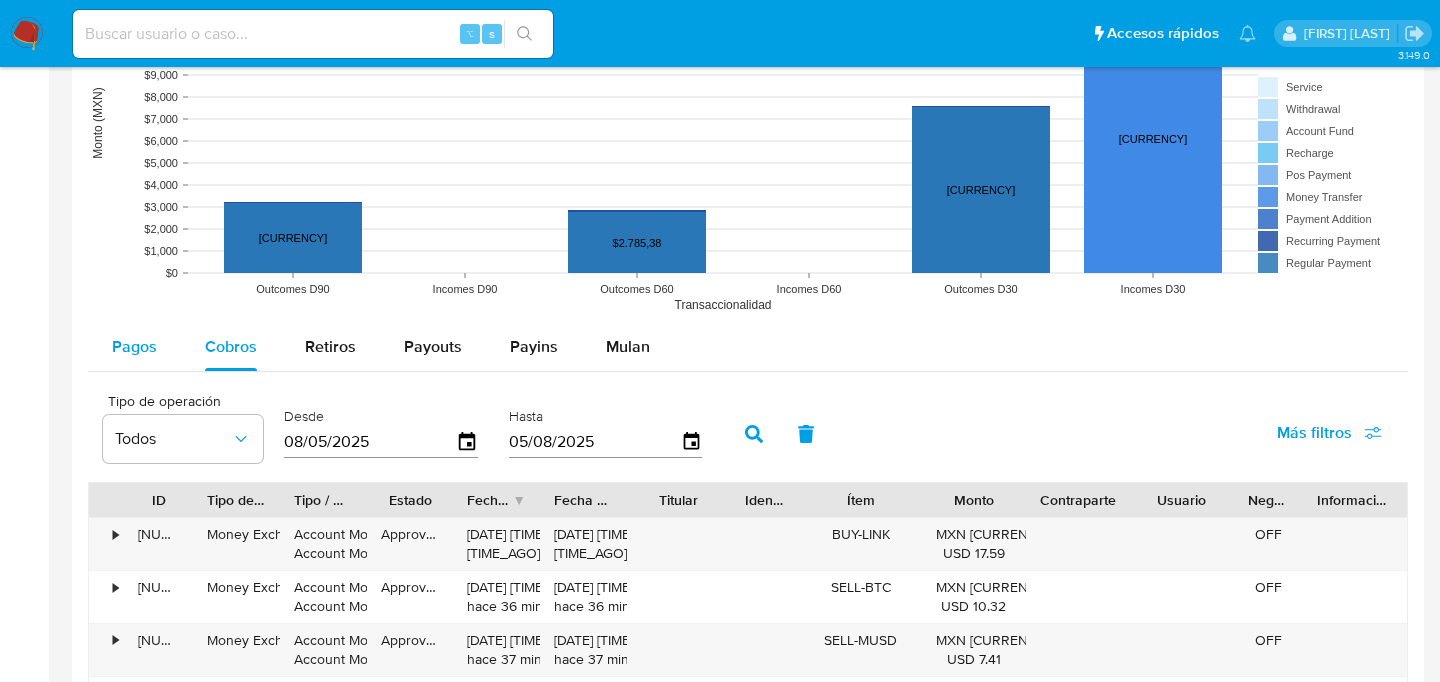 click on "Pagos" at bounding box center [134, 347] 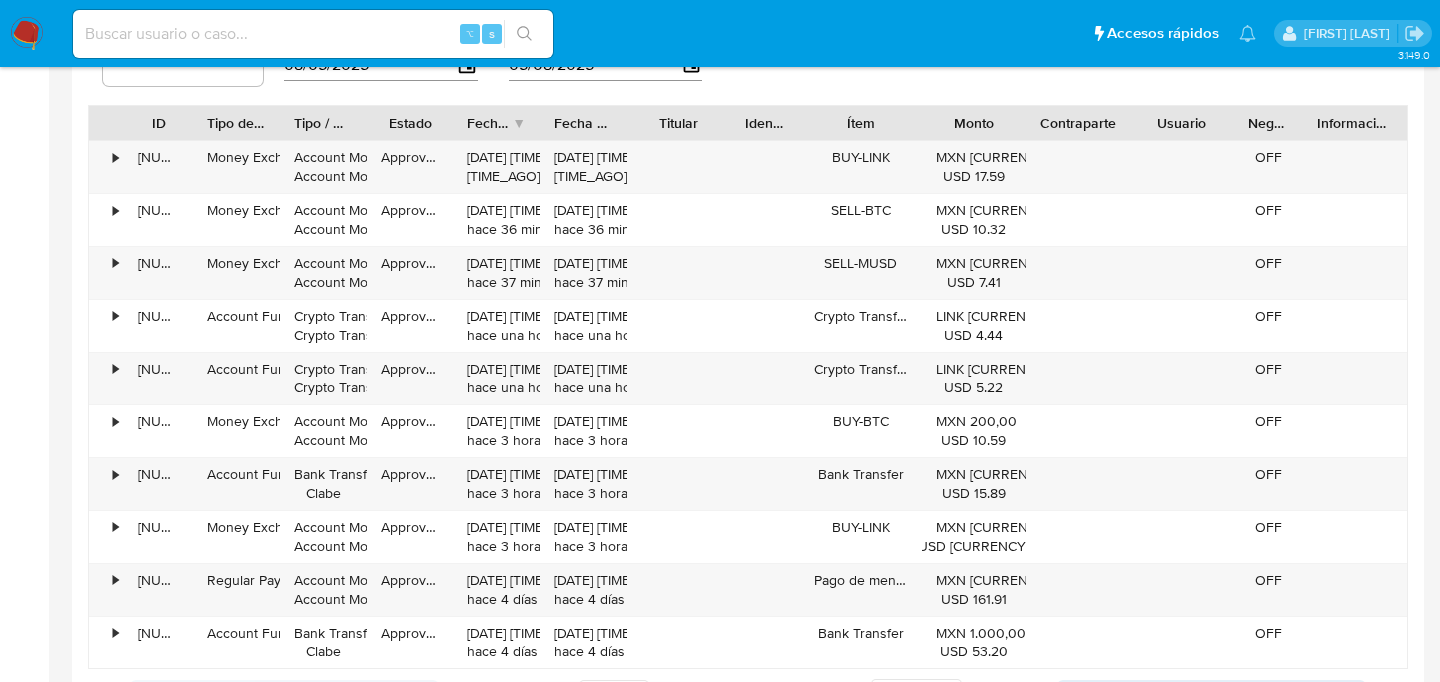 scroll, scrollTop: 1871, scrollLeft: 0, axis: vertical 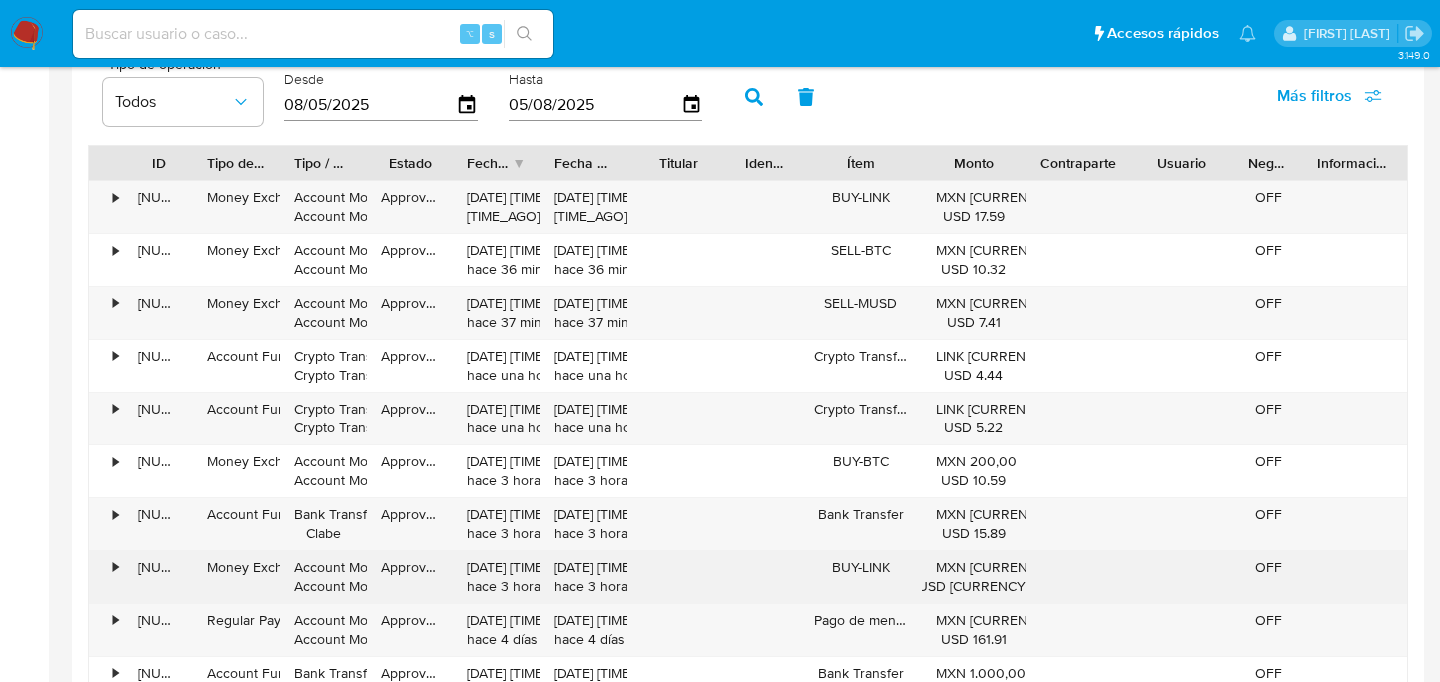 click on "•" at bounding box center [106, 577] 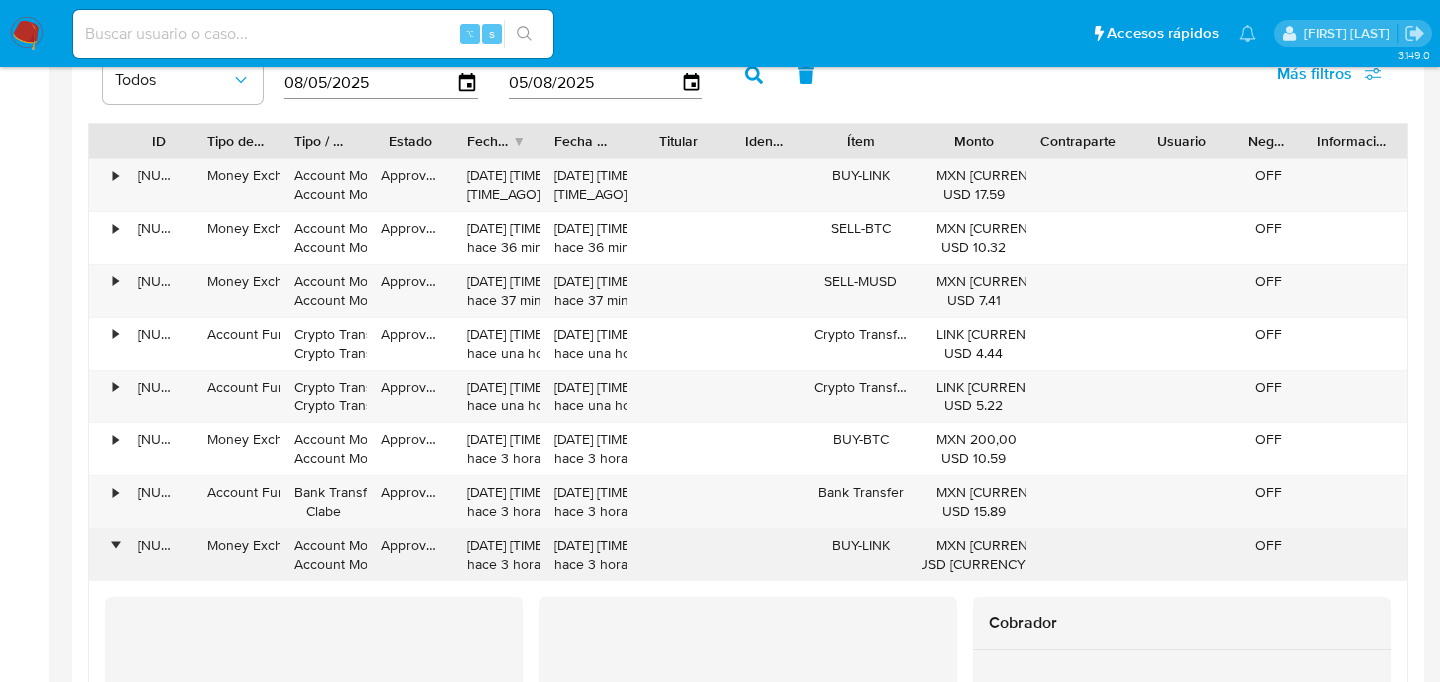 scroll, scrollTop: 1822, scrollLeft: 0, axis: vertical 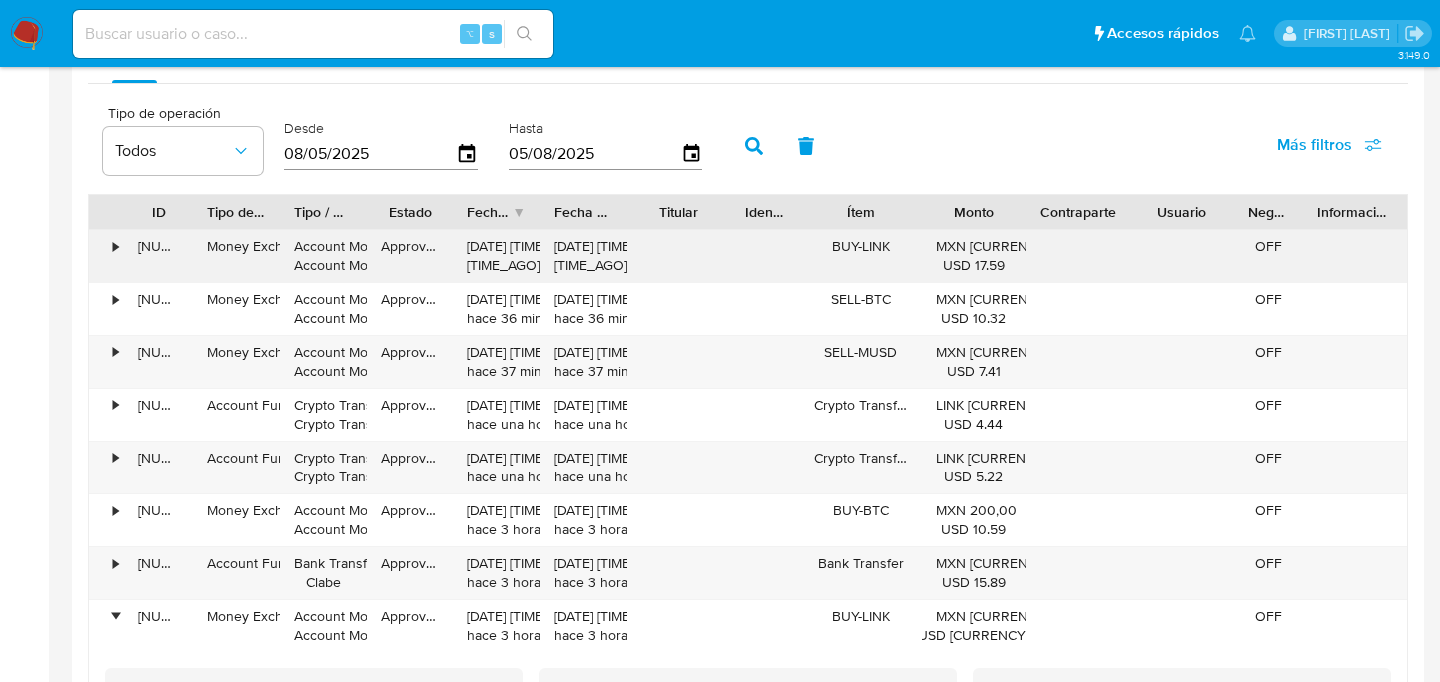 click on "•" at bounding box center [106, 256] 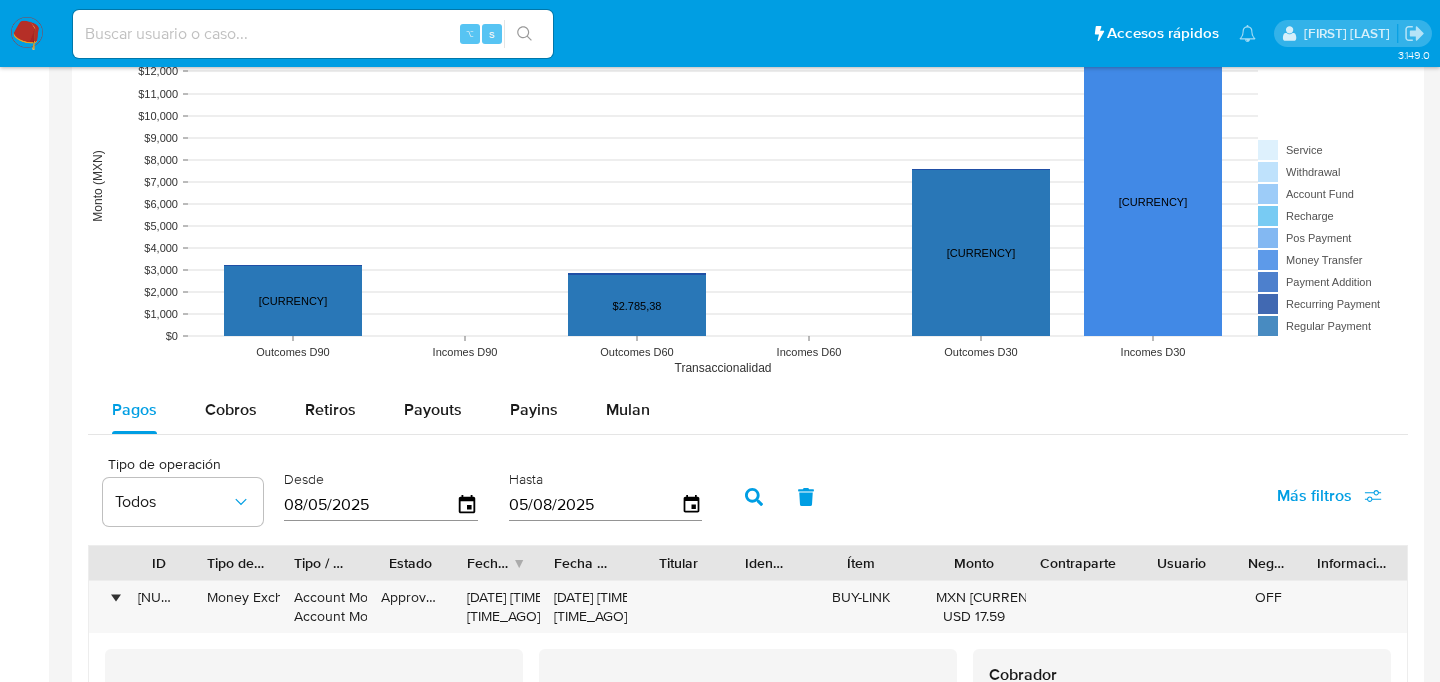 scroll, scrollTop: 1566, scrollLeft: 0, axis: vertical 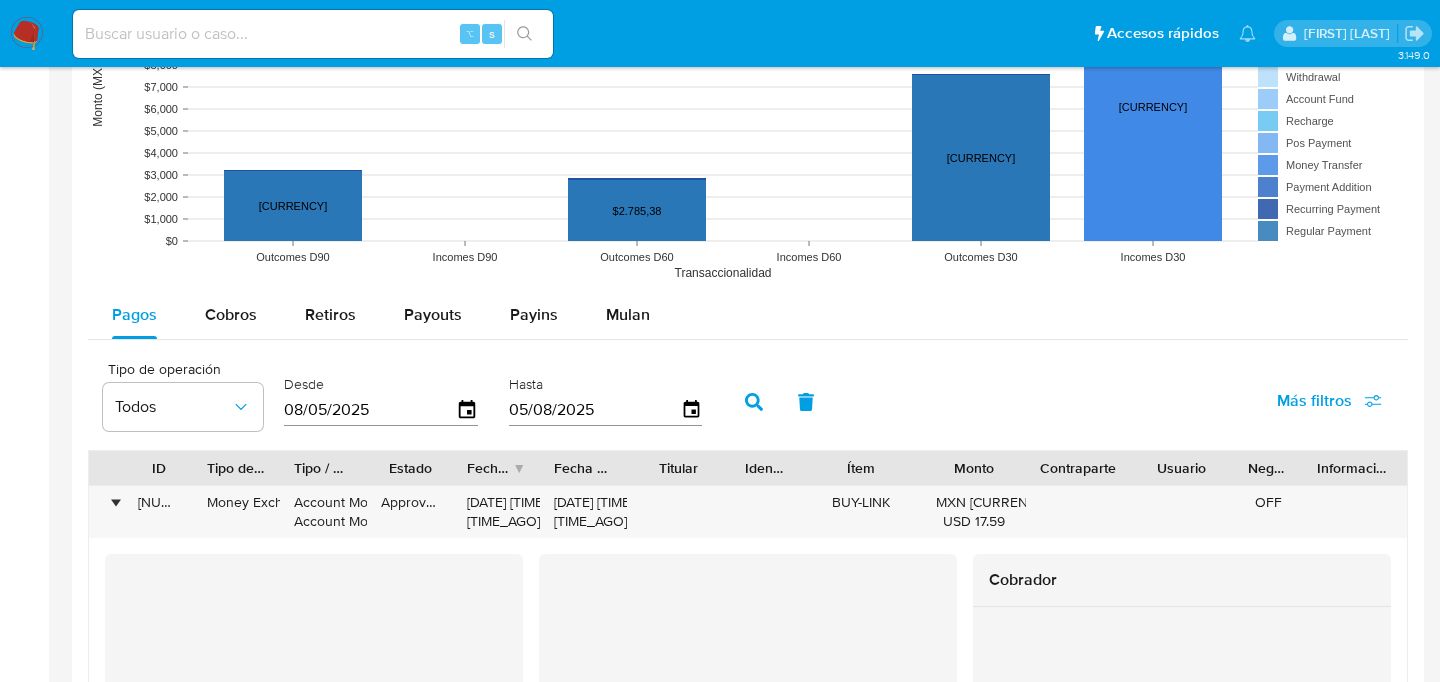 click on "Pagos Cobros Retiros Payouts Payins Mulan" at bounding box center (748, 315) 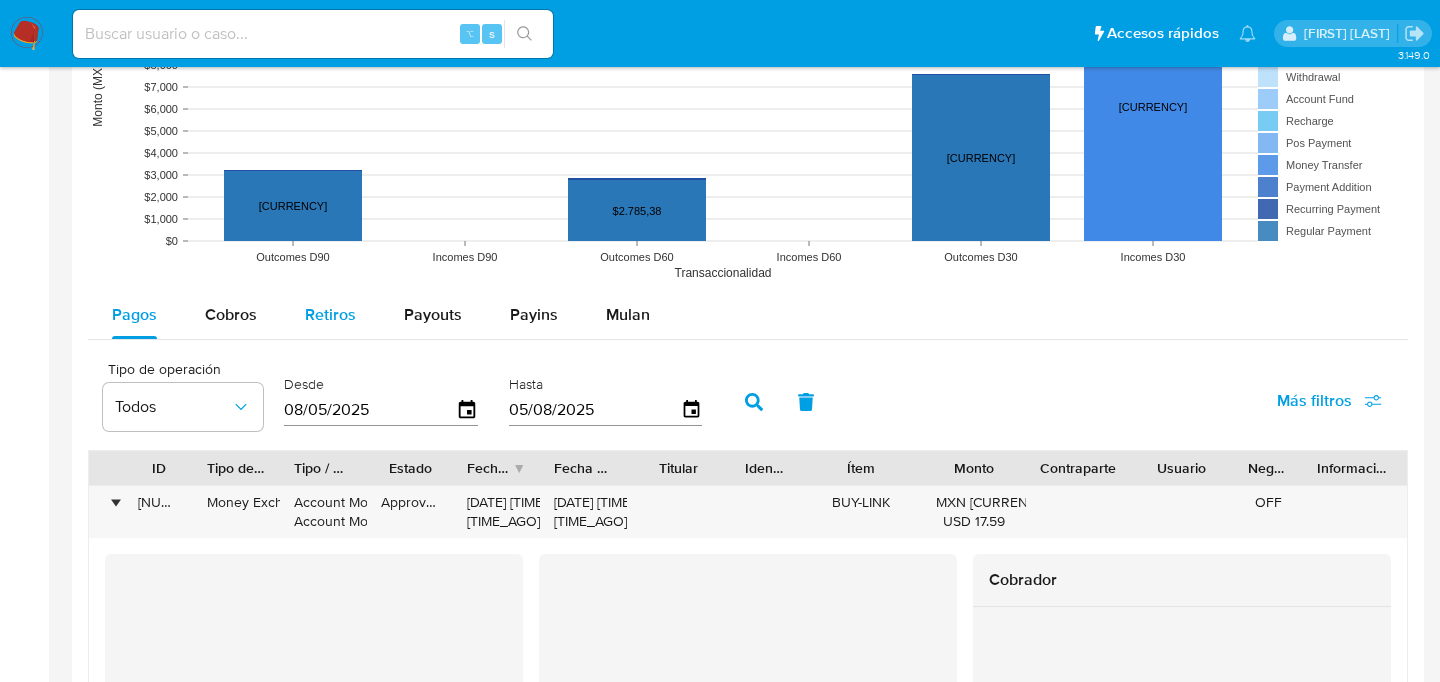 click on "Retiros" at bounding box center (330, 315) 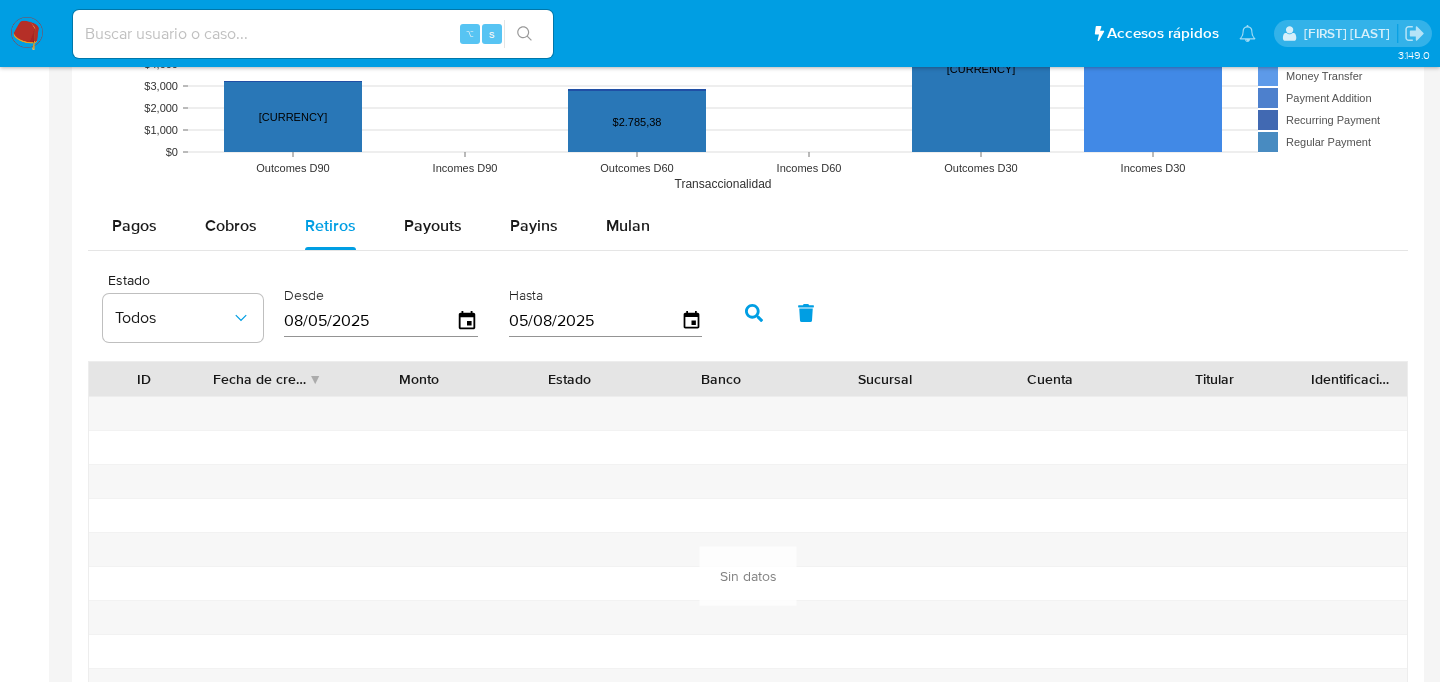 scroll, scrollTop: 1725, scrollLeft: 0, axis: vertical 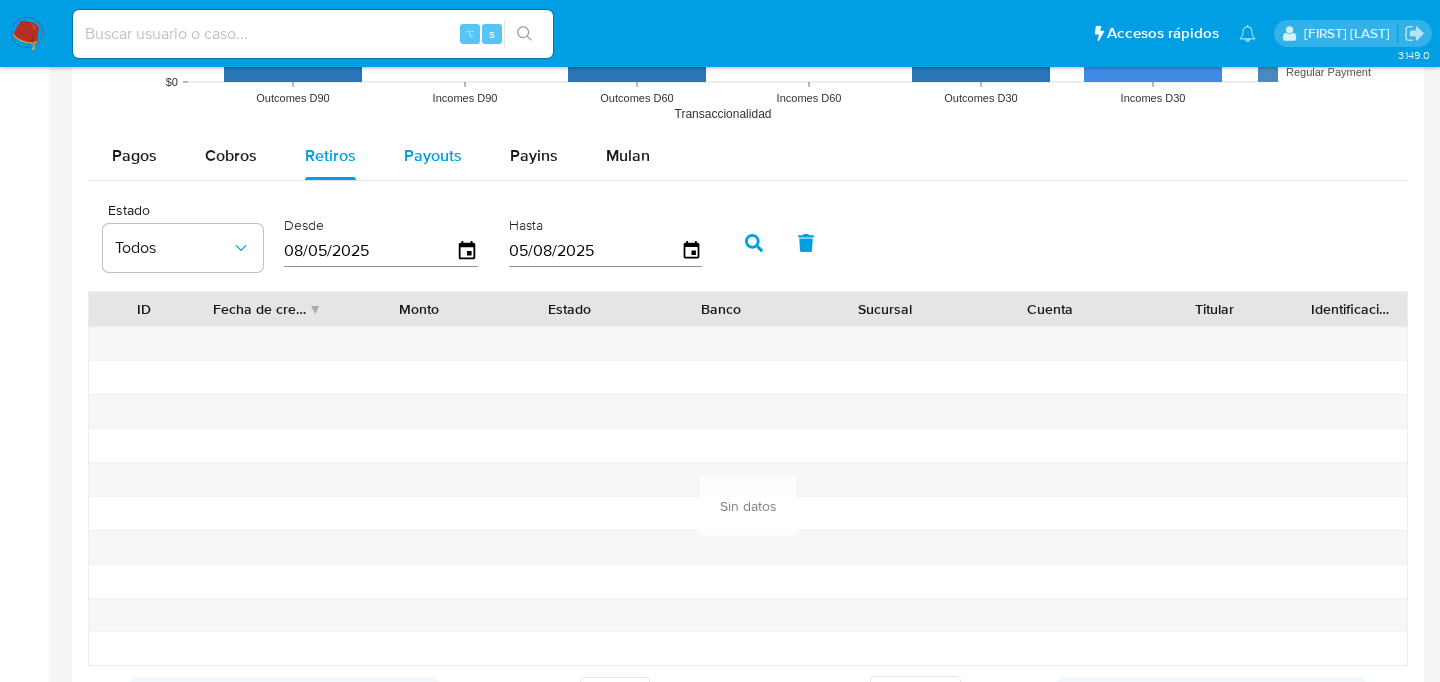 click on "Payouts" at bounding box center [433, 156] 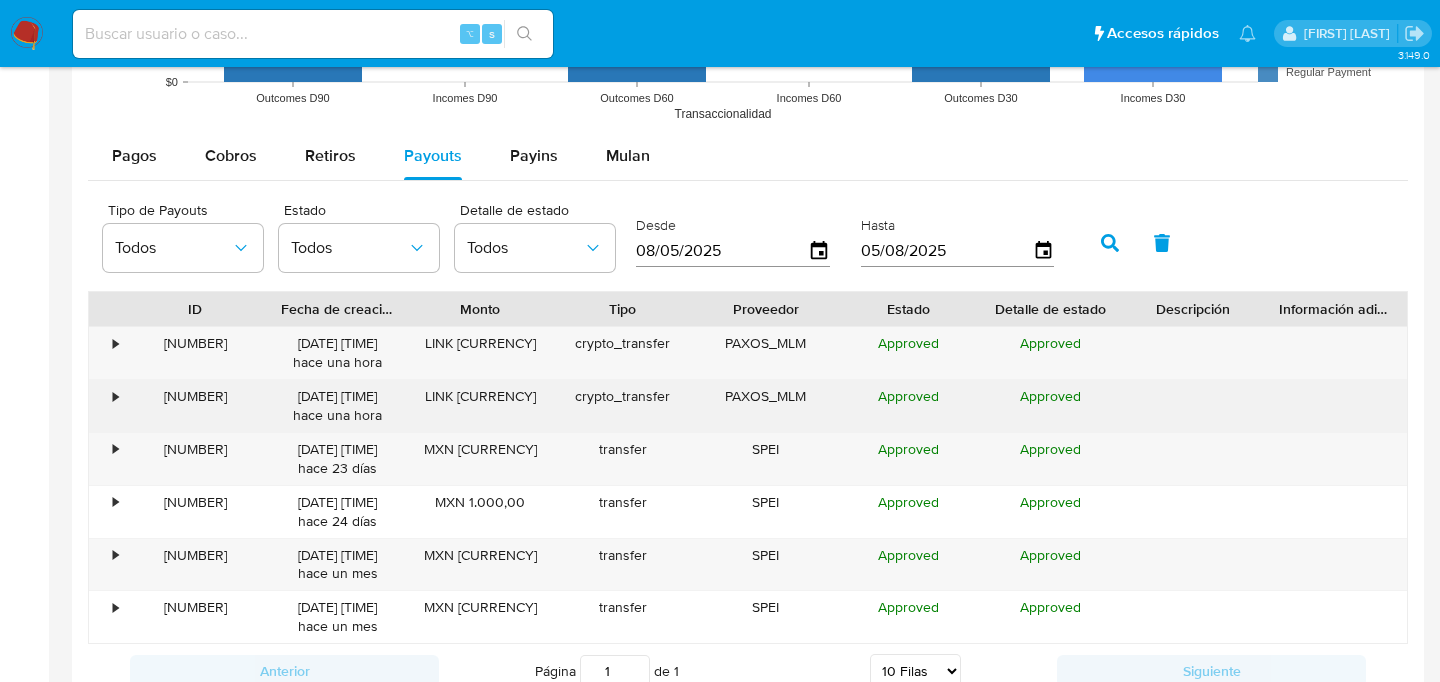 click on "[NUMBER]" at bounding box center [195, 406] 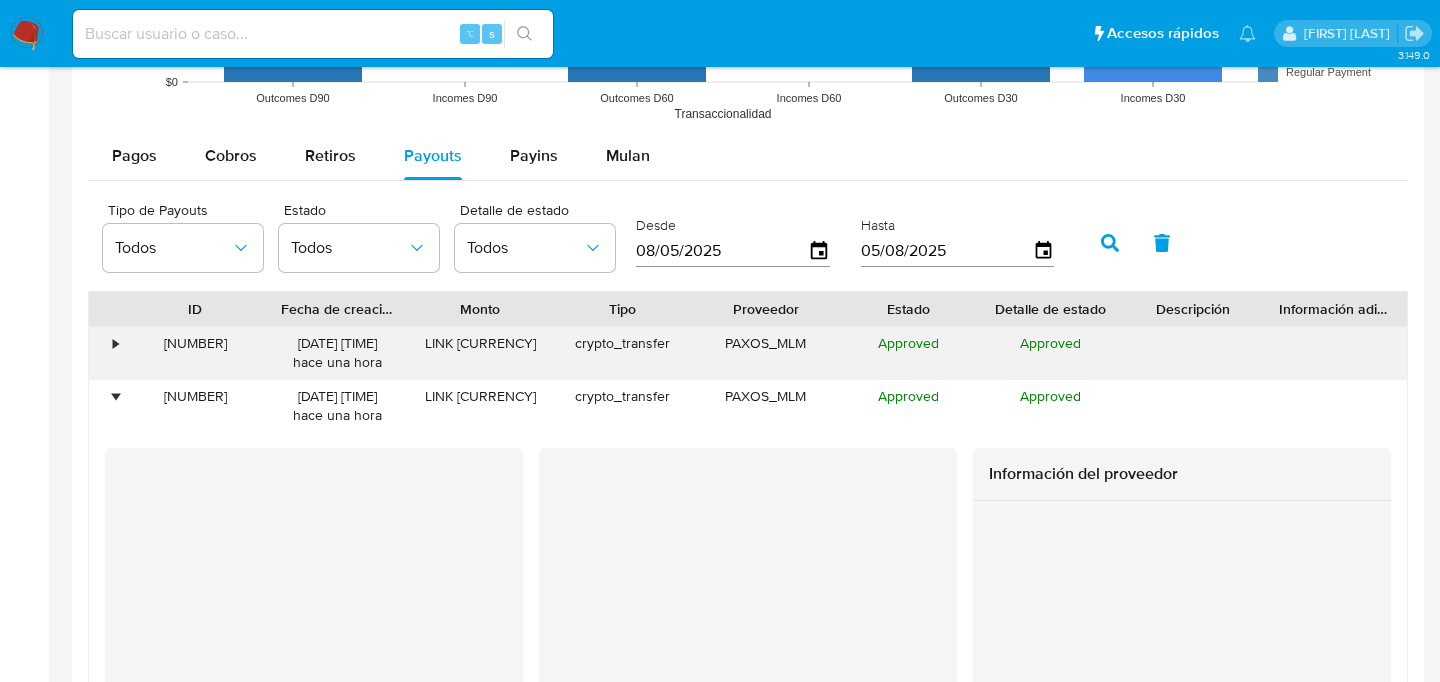 click on "•" at bounding box center (106, 353) 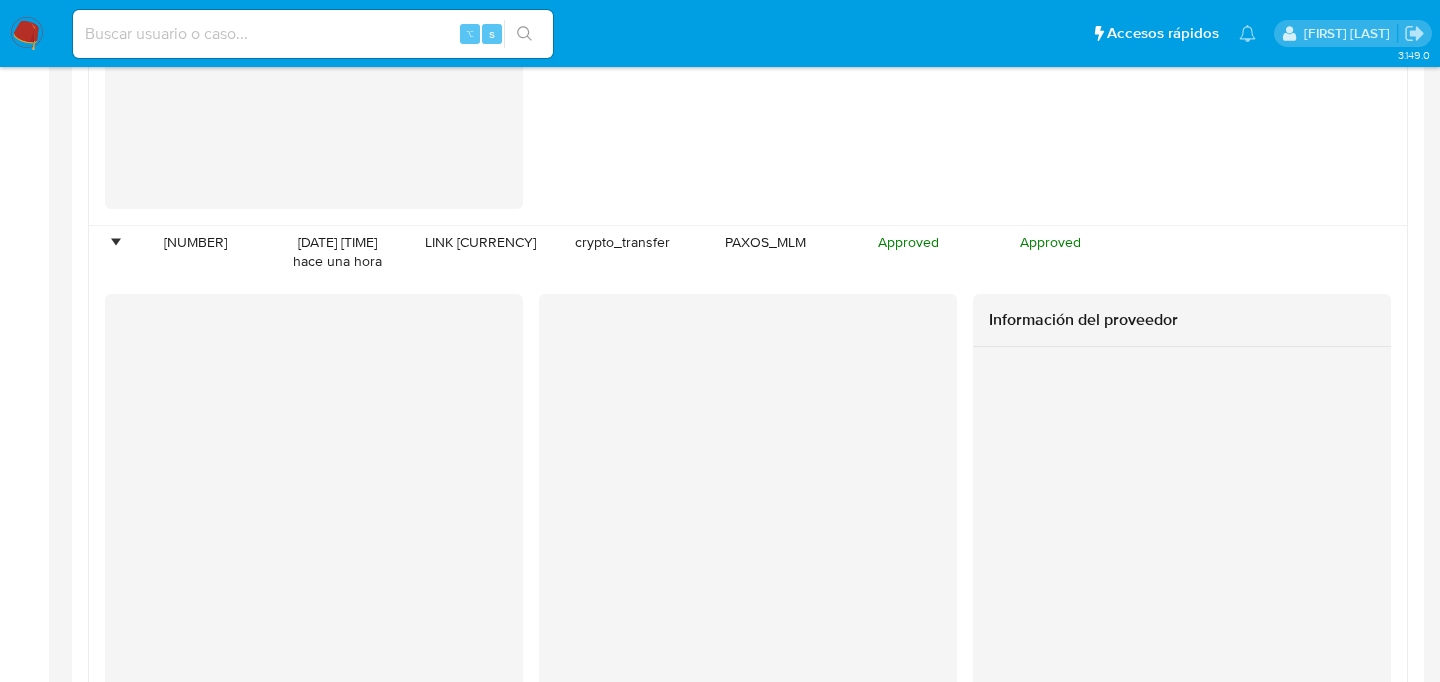 scroll, scrollTop: 3067, scrollLeft: 0, axis: vertical 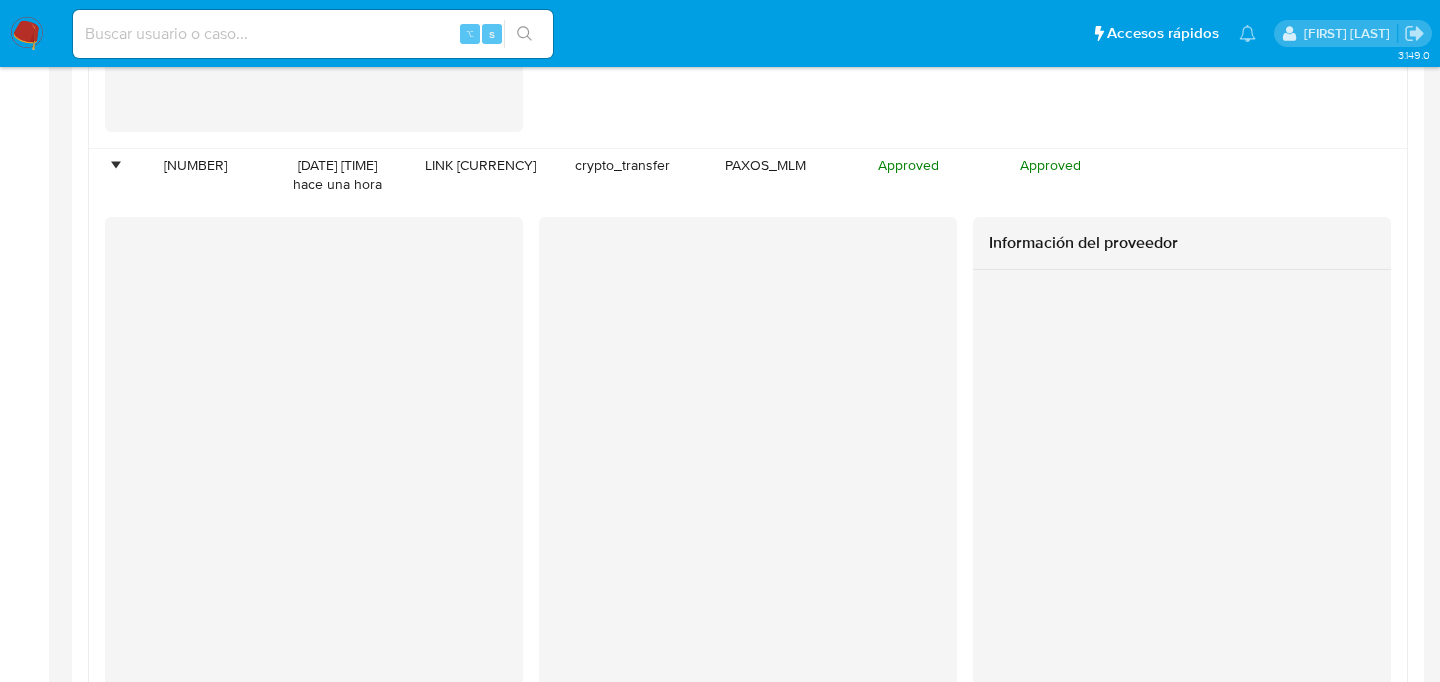 click at bounding box center [313, 34] 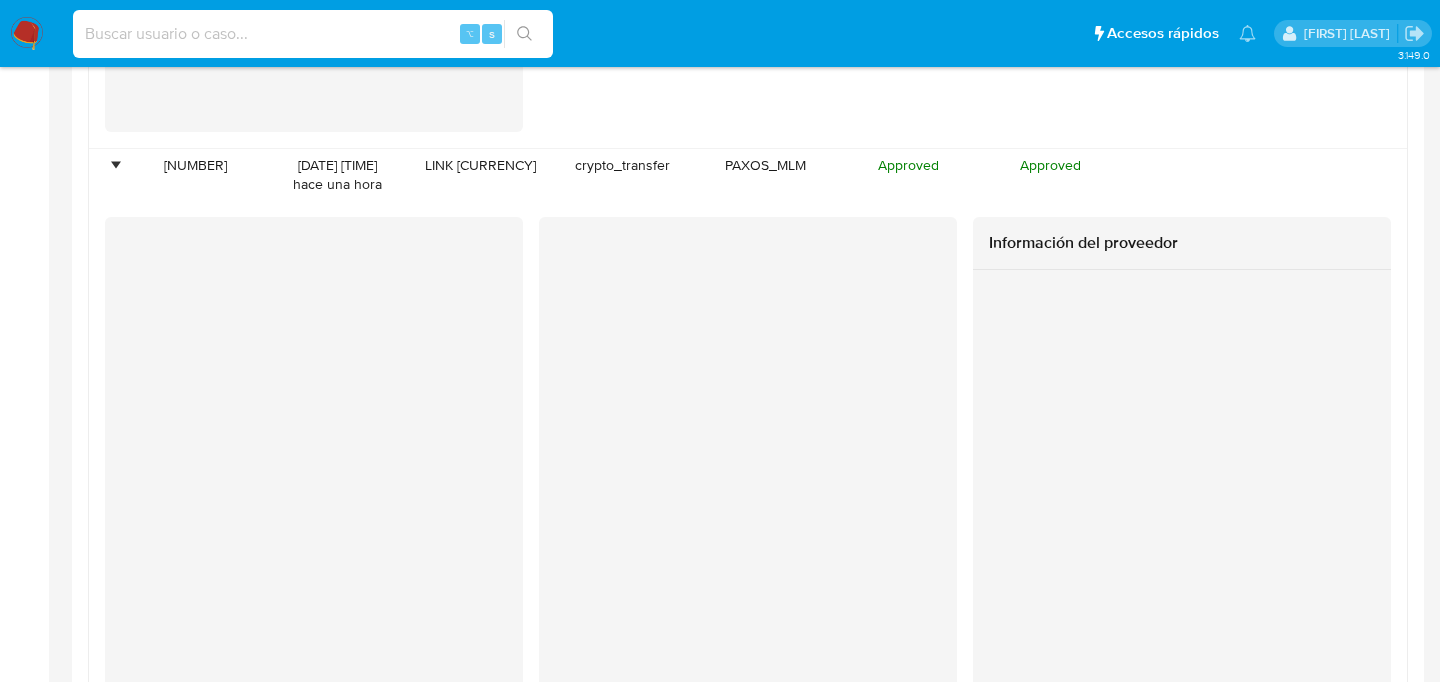paste on "[NUMBER]" 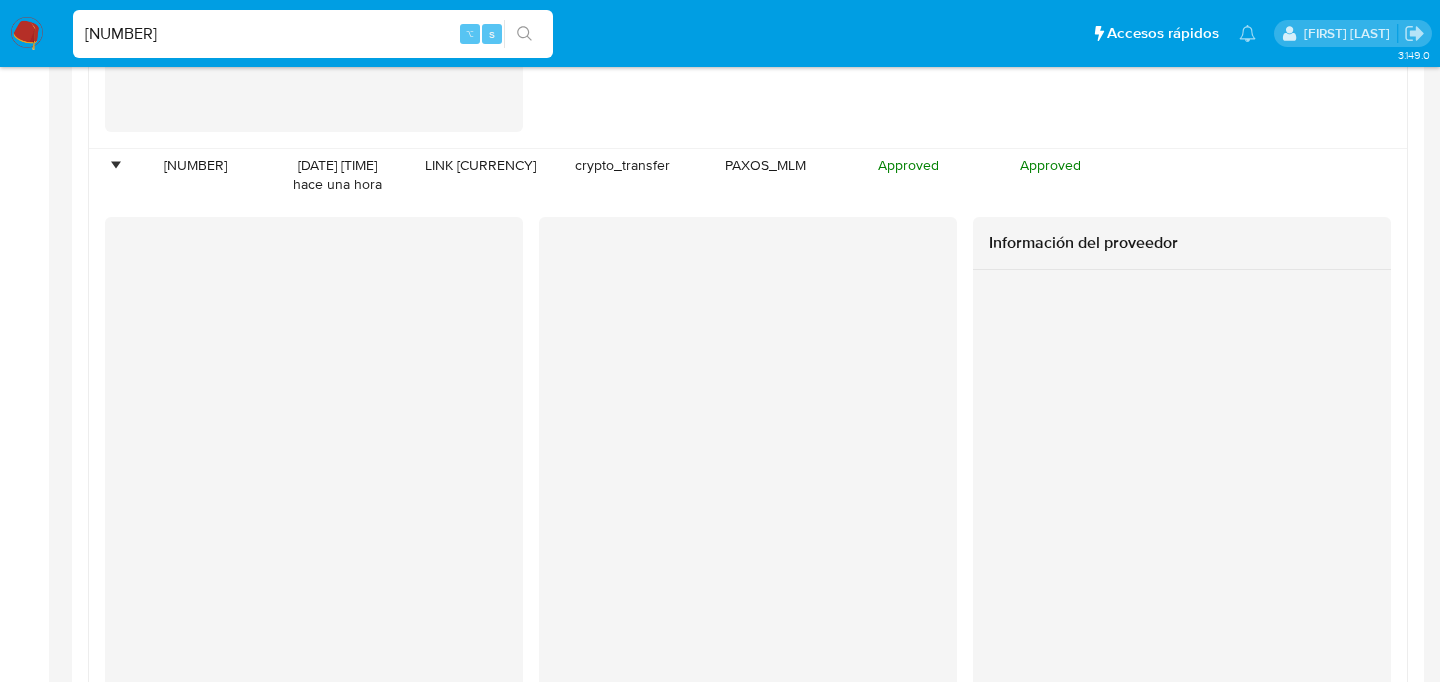 type on "[NUMBER]" 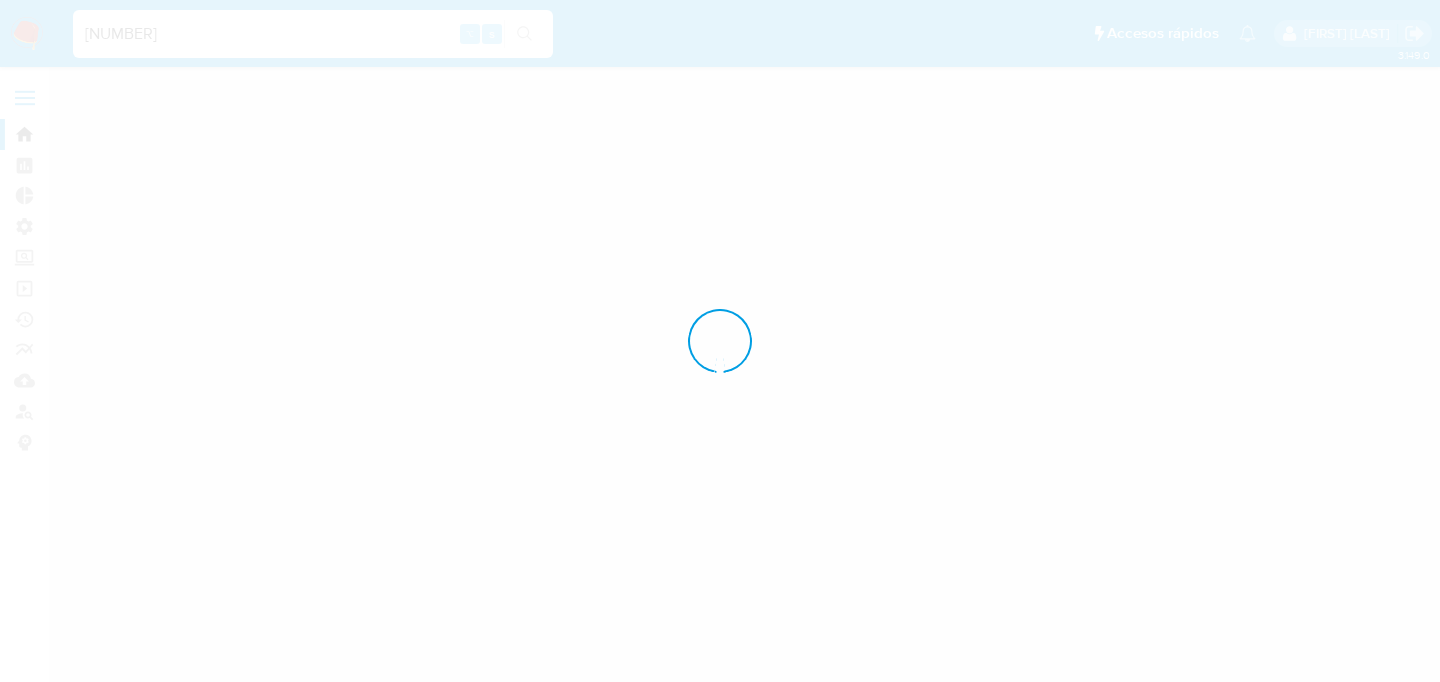 scroll, scrollTop: 0, scrollLeft: 0, axis: both 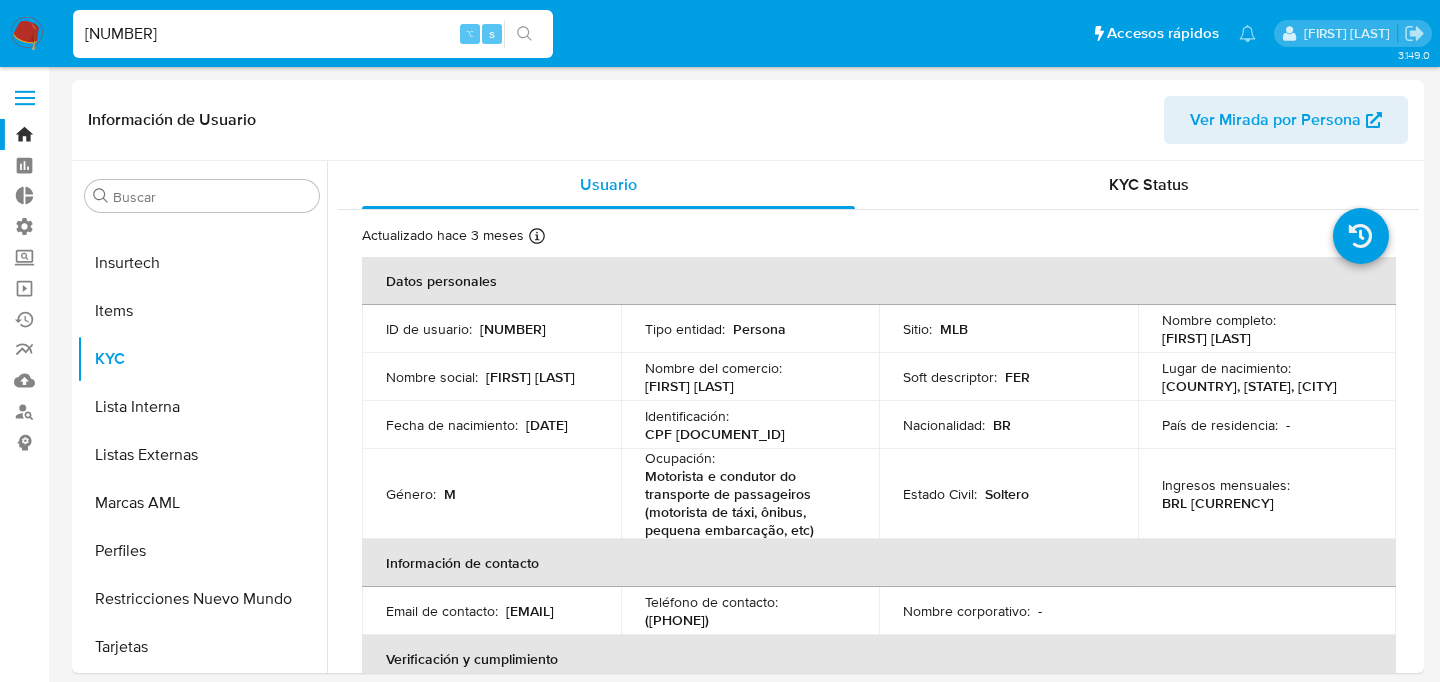 select on "10" 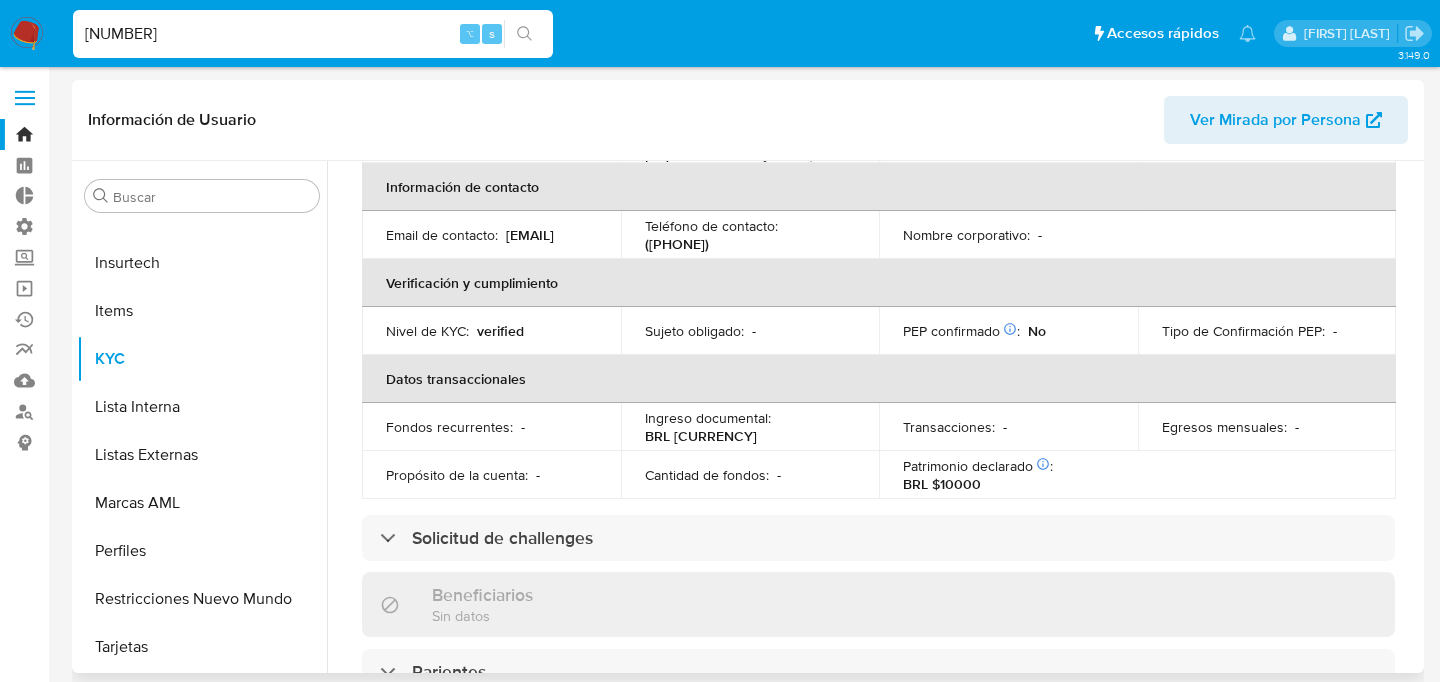 scroll, scrollTop: 911, scrollLeft: 0, axis: vertical 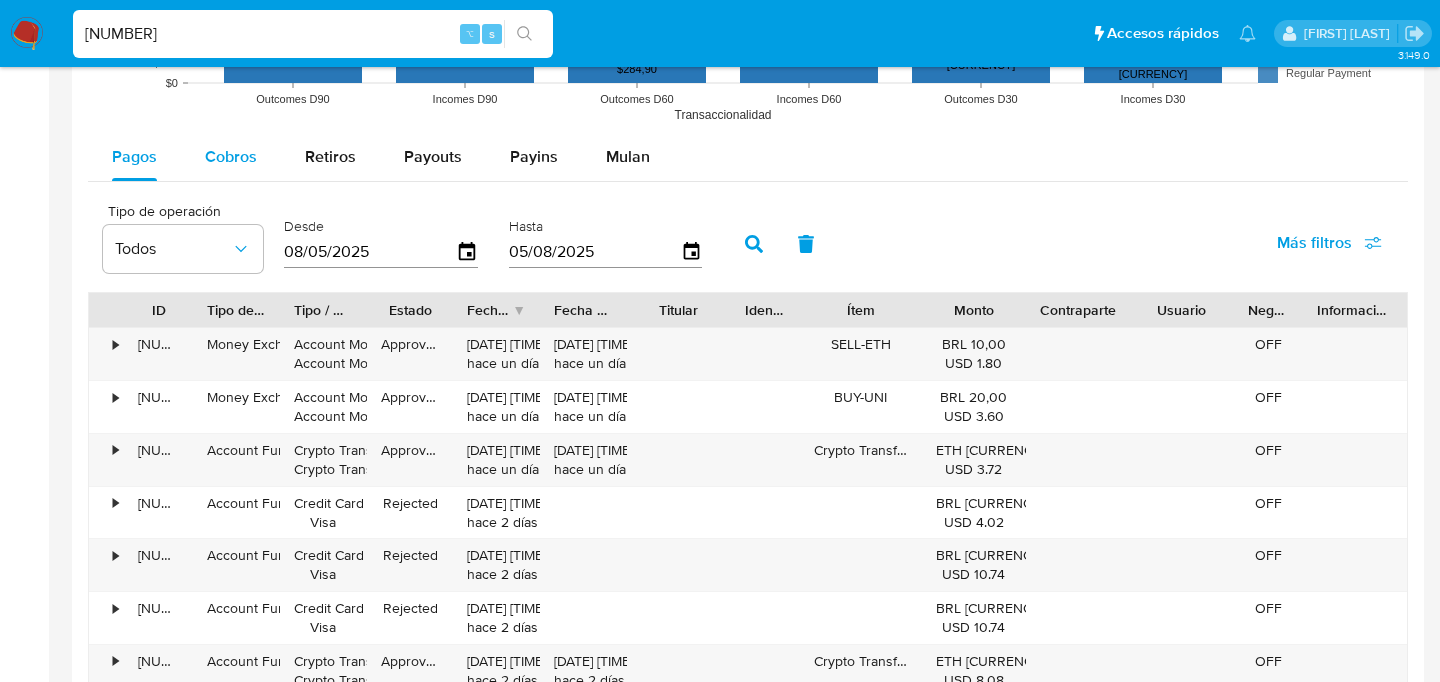 click on "Cobros" at bounding box center (231, 157) 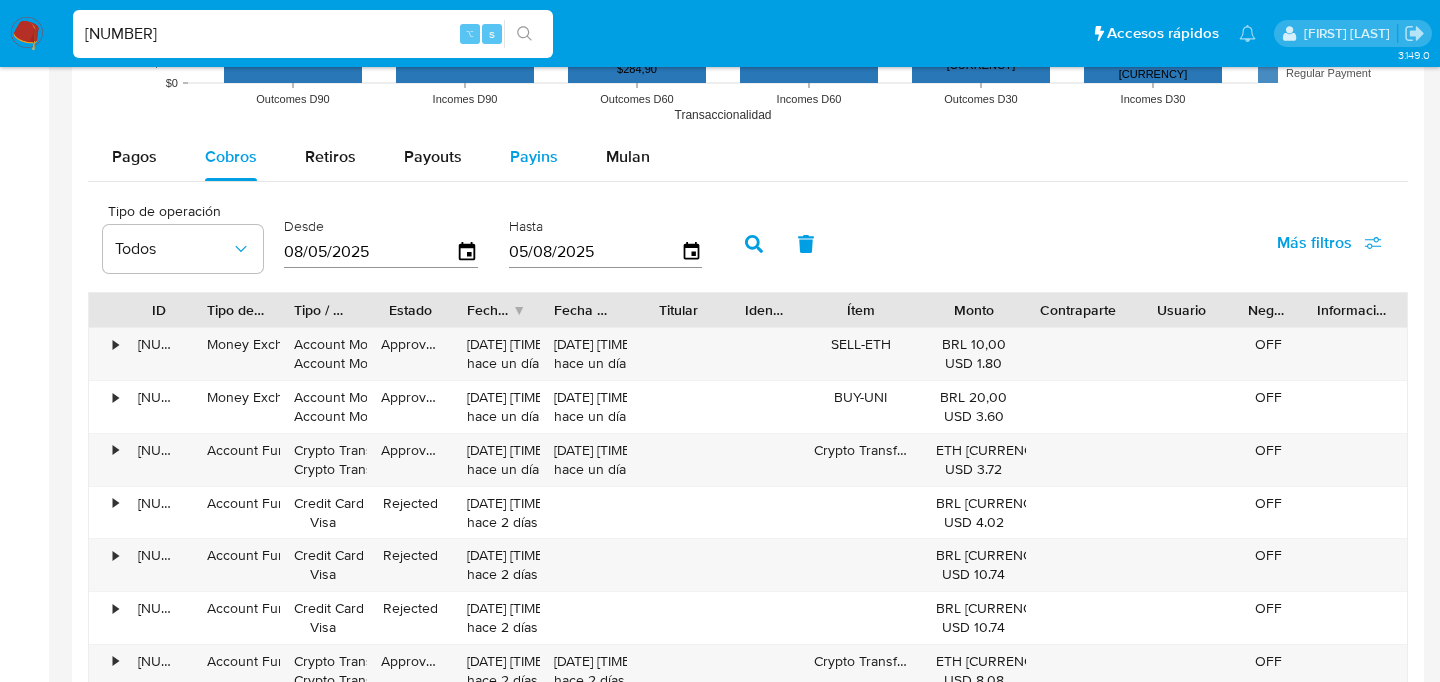 click on "Payins" at bounding box center (534, 157) 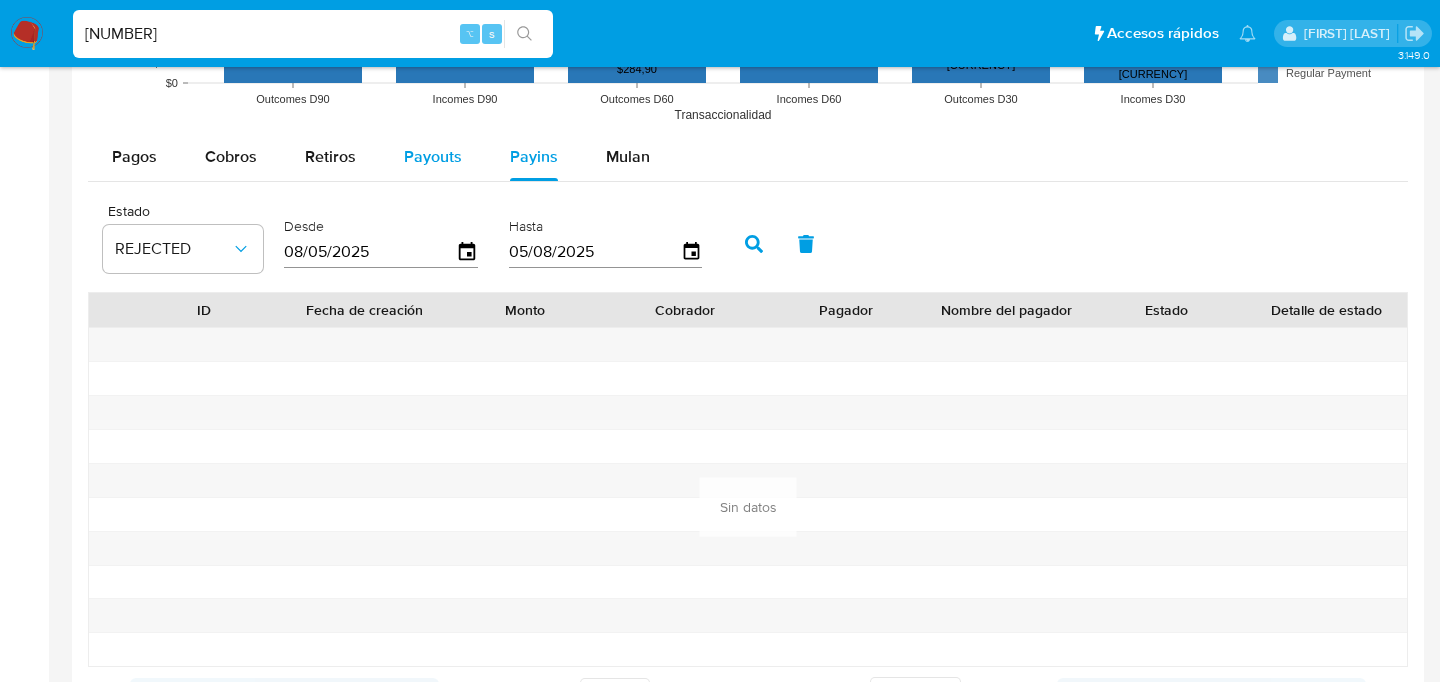 click on "Payouts" at bounding box center (433, 157) 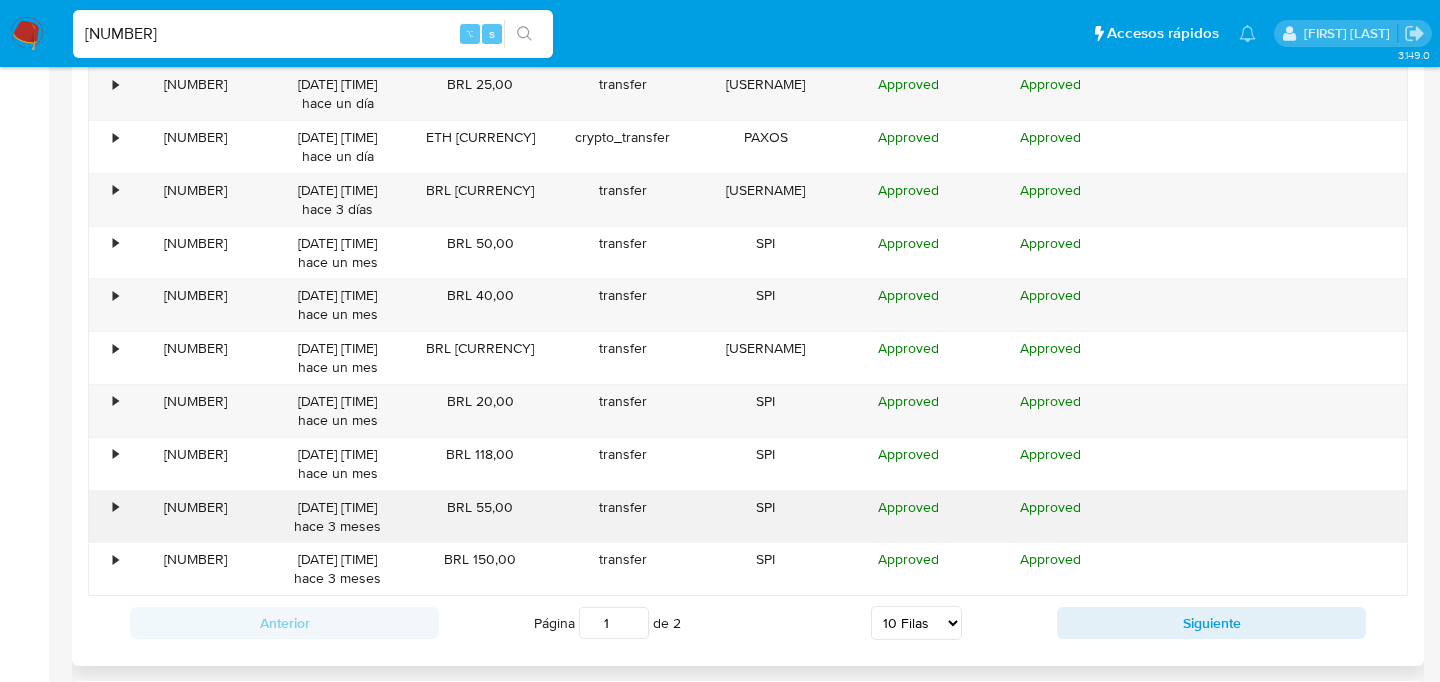 scroll, scrollTop: 1836, scrollLeft: 0, axis: vertical 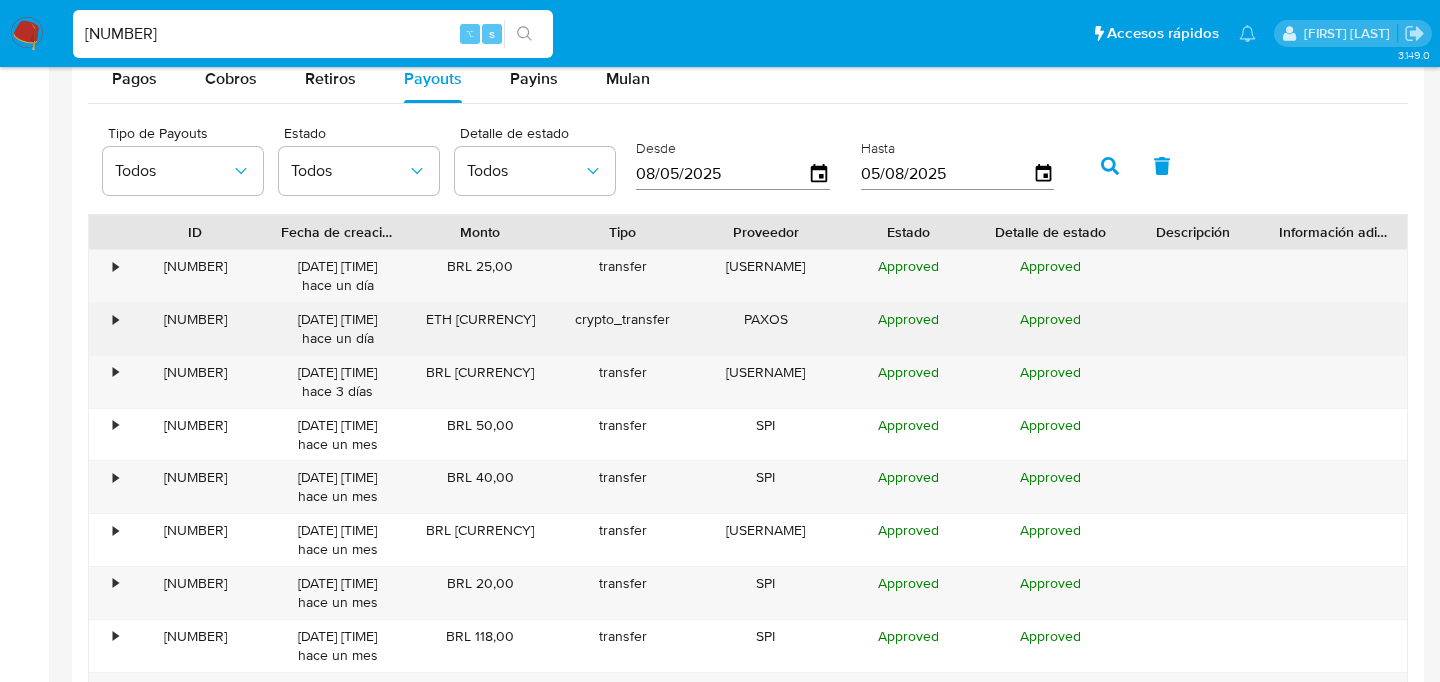 click on "•" at bounding box center (106, 329) 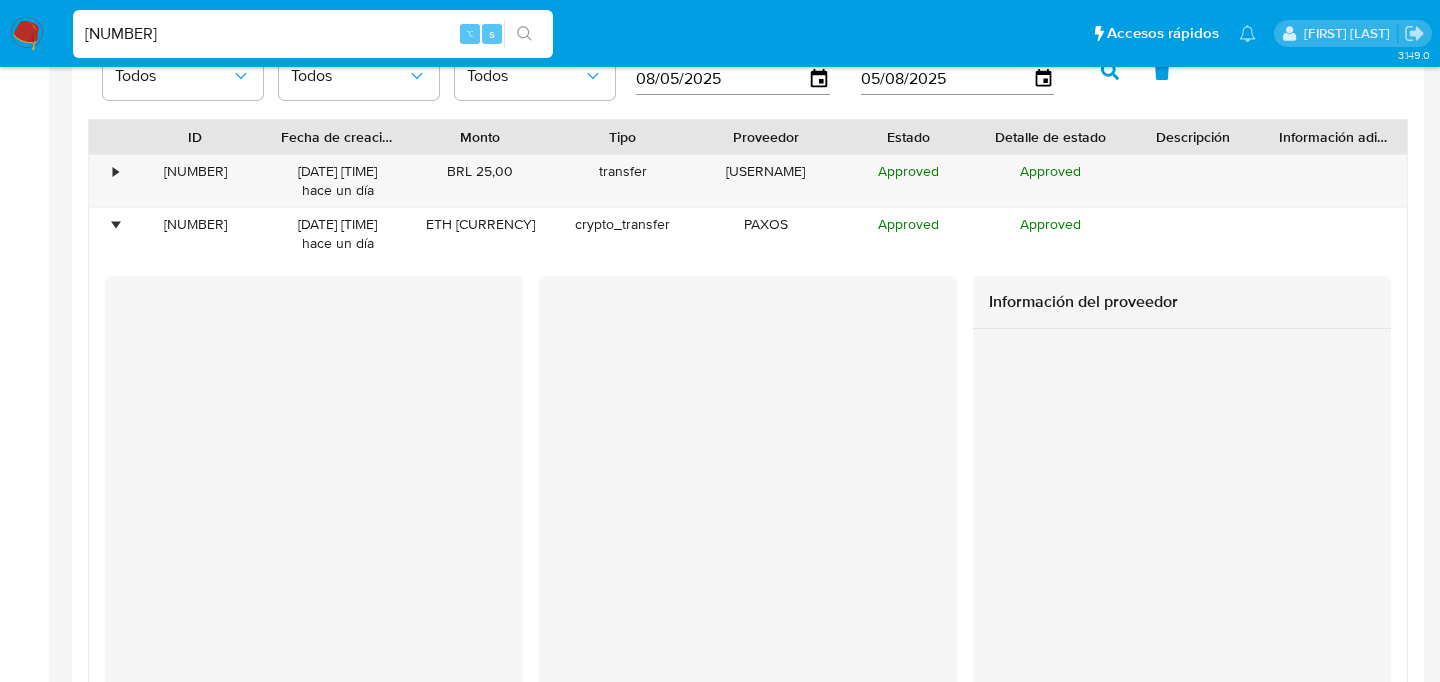 scroll, scrollTop: 2052, scrollLeft: 0, axis: vertical 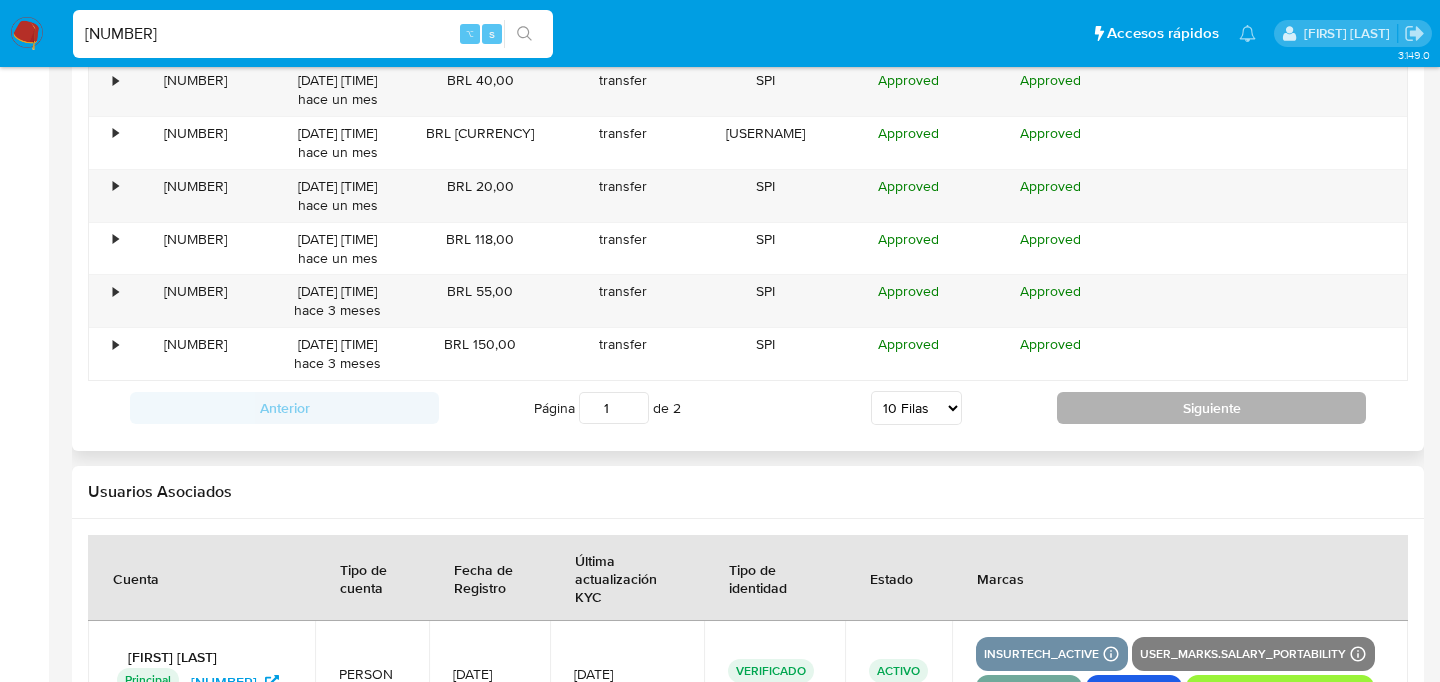 click on "Siguiente" at bounding box center [1211, 408] 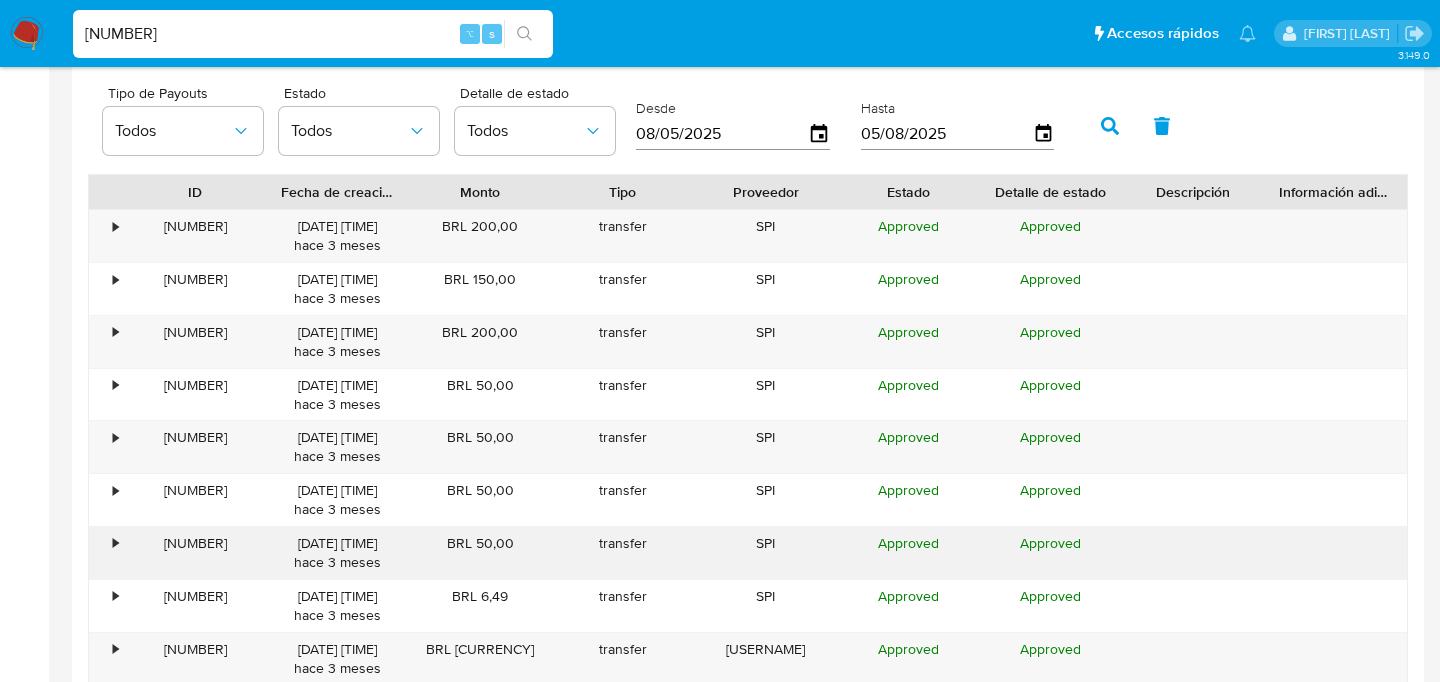 scroll, scrollTop: 1954, scrollLeft: 0, axis: vertical 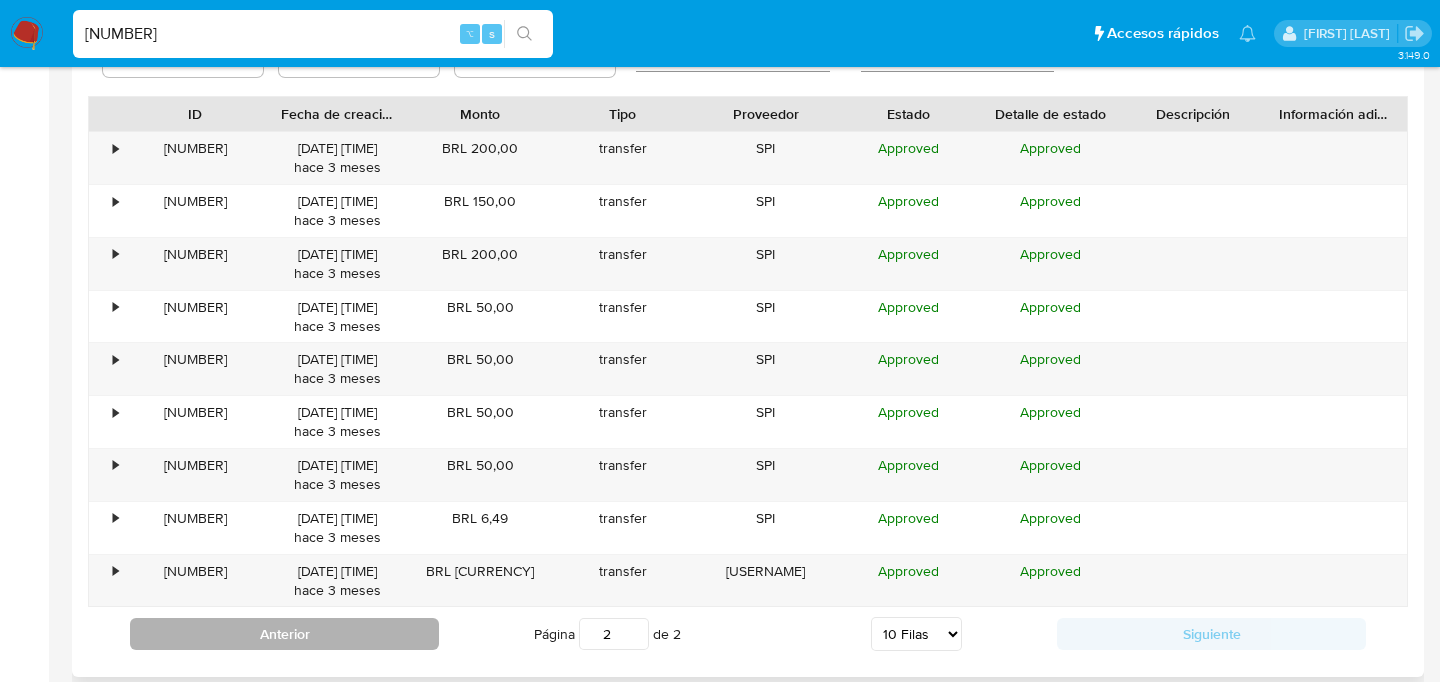 click on "Anterior" at bounding box center (284, 634) 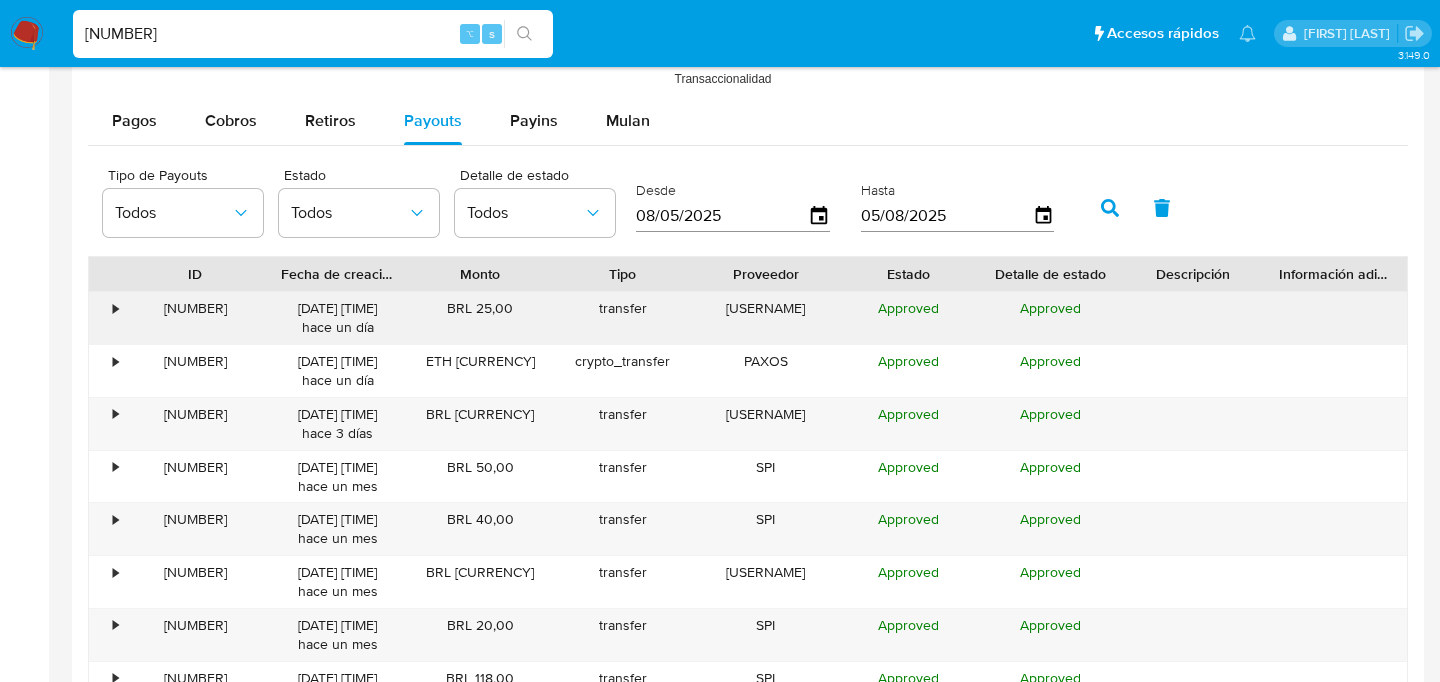scroll, scrollTop: 1810, scrollLeft: 0, axis: vertical 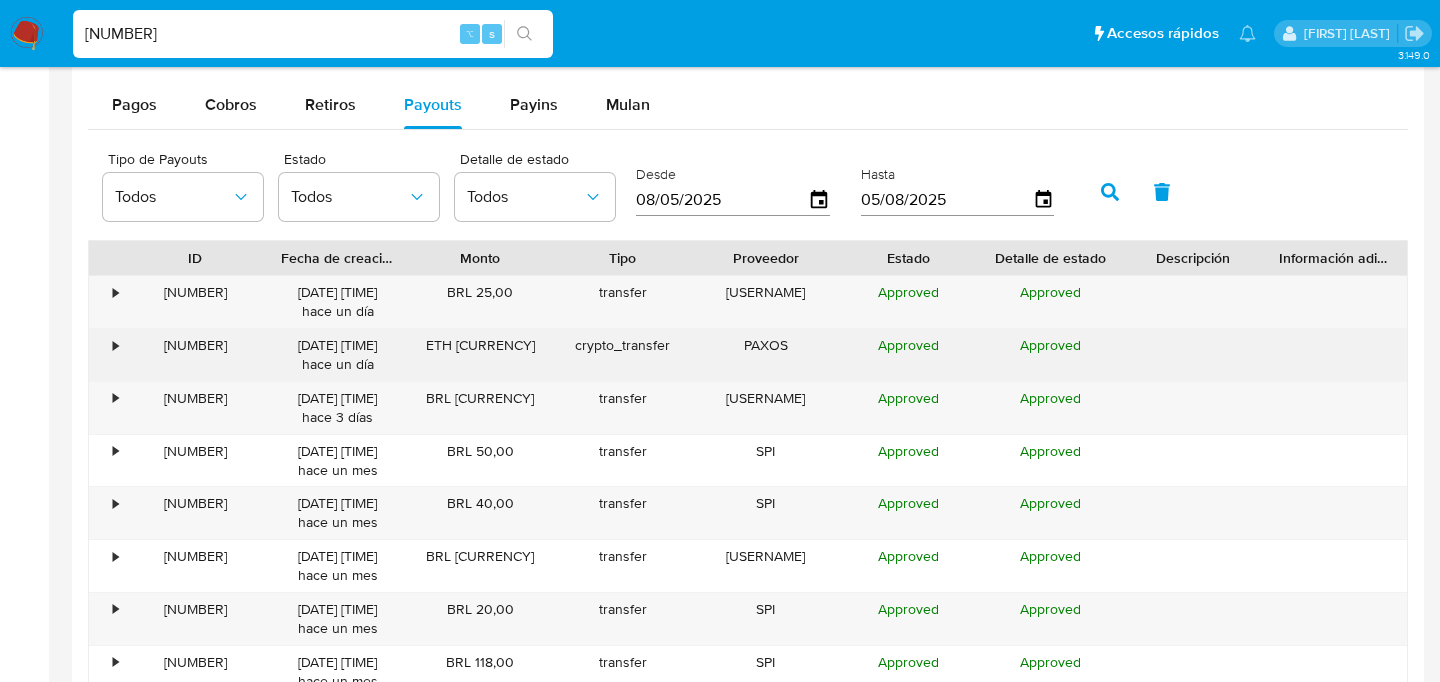 click on "[NUMBER]" at bounding box center [195, 355] 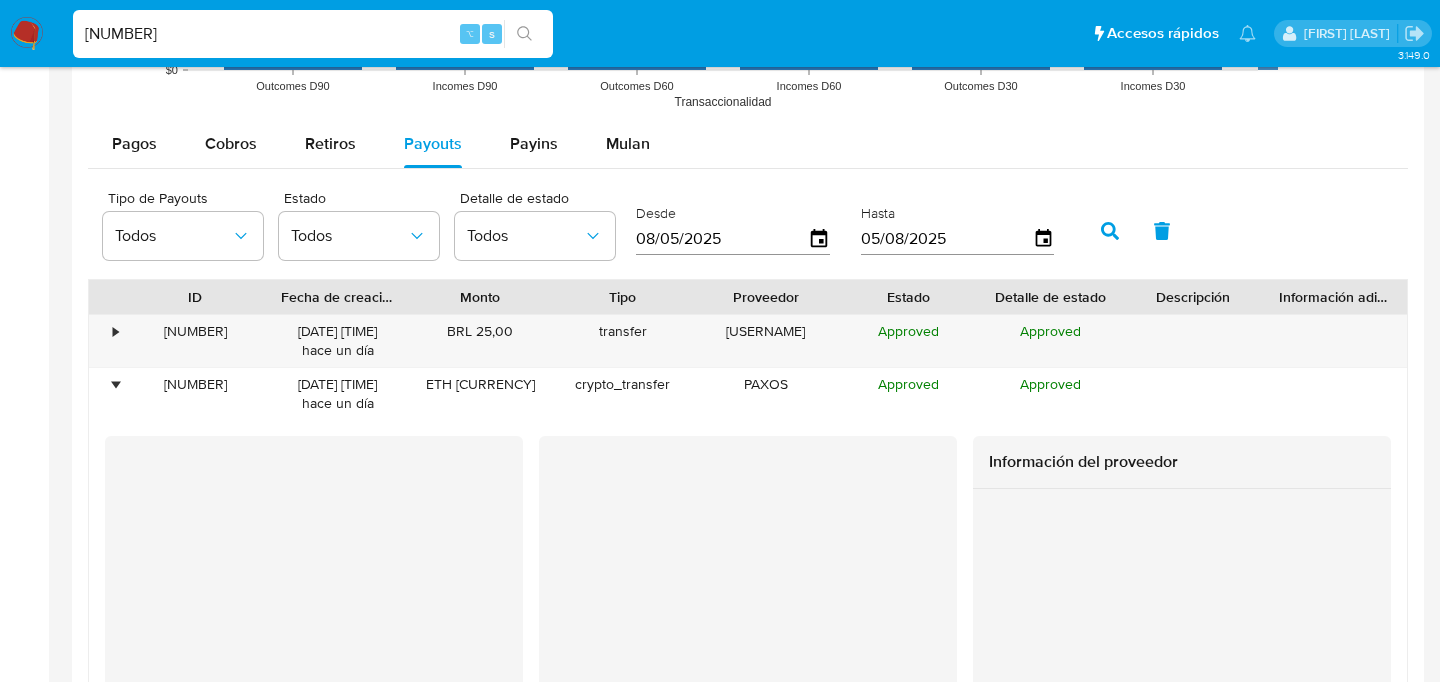 scroll, scrollTop: 1463, scrollLeft: 0, axis: vertical 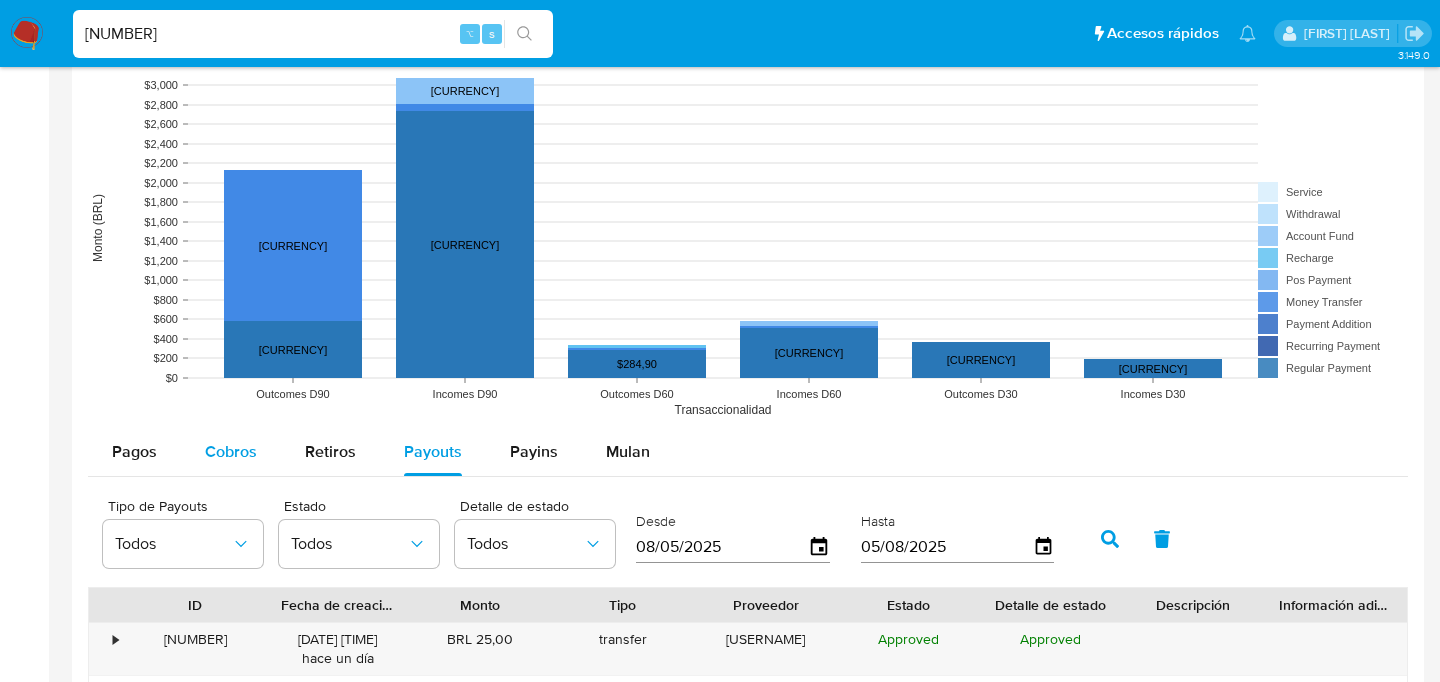 click on "Cobros" at bounding box center (231, 452) 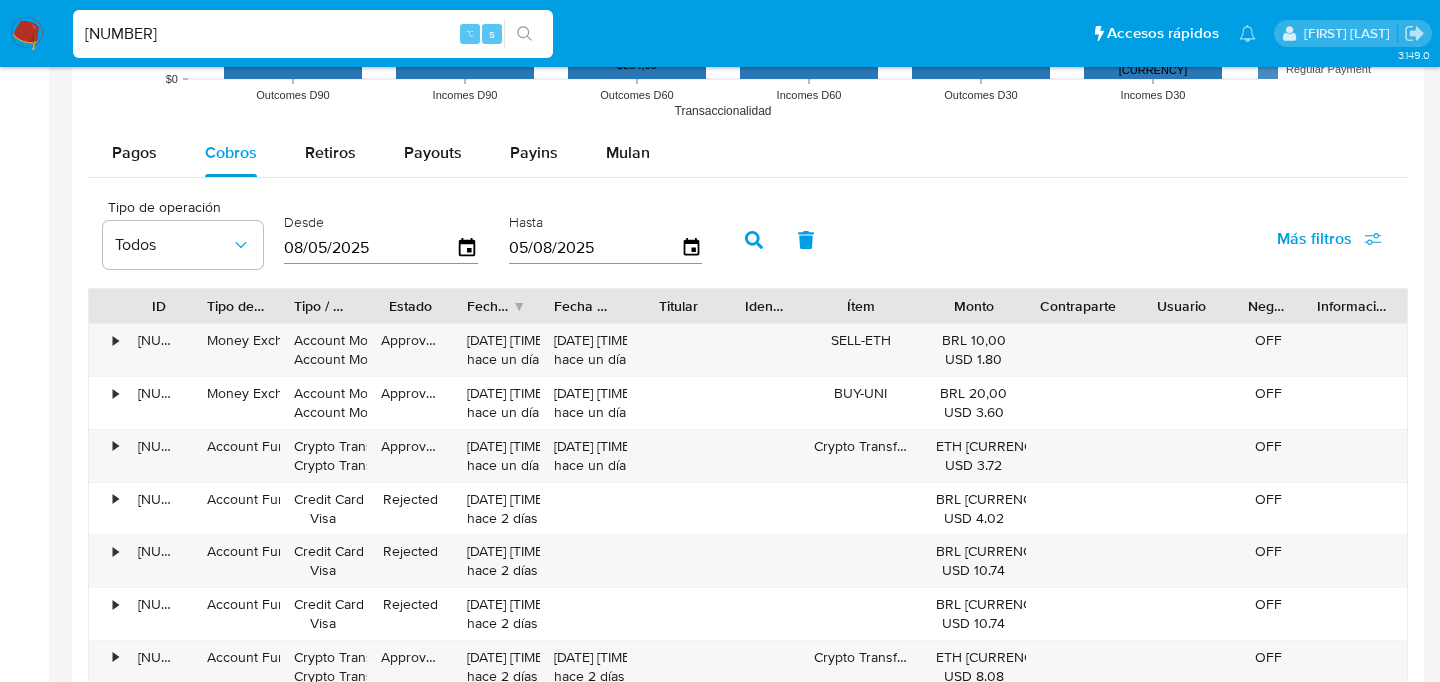 scroll, scrollTop: 1767, scrollLeft: 0, axis: vertical 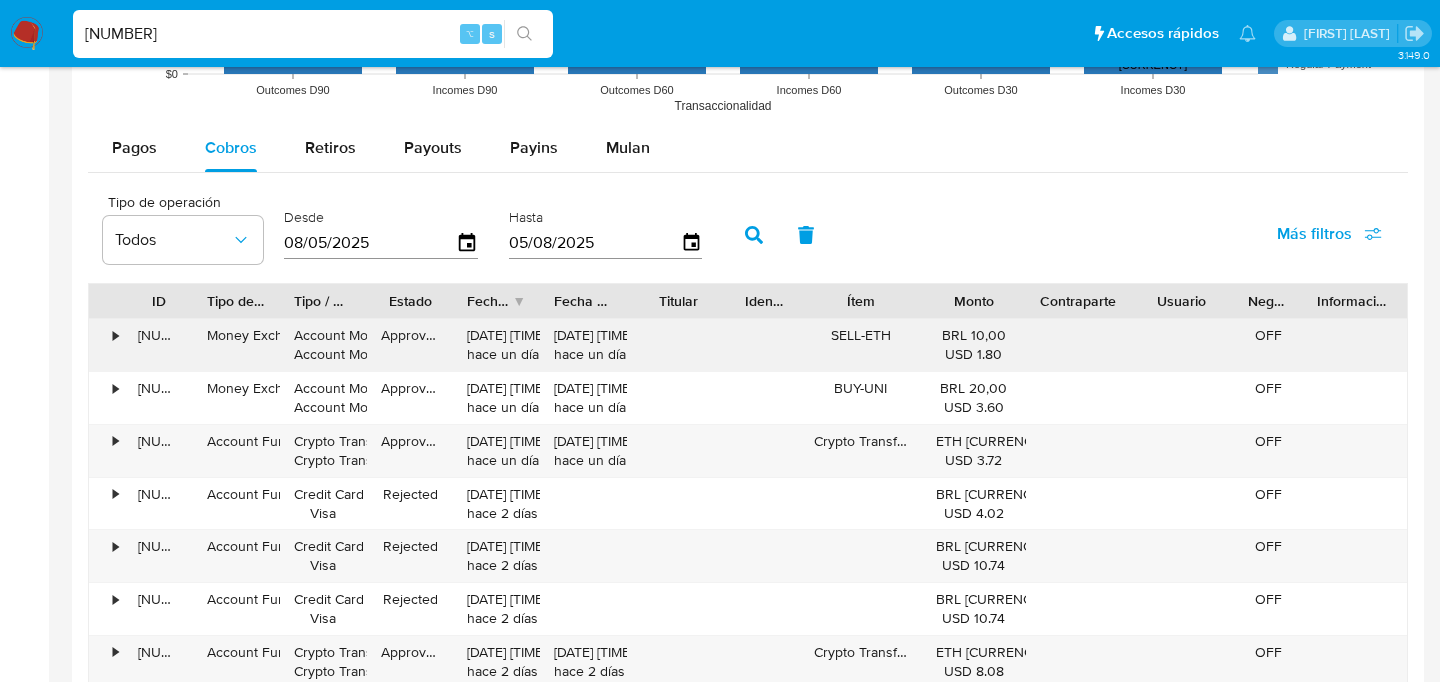 click on "•" at bounding box center [106, 345] 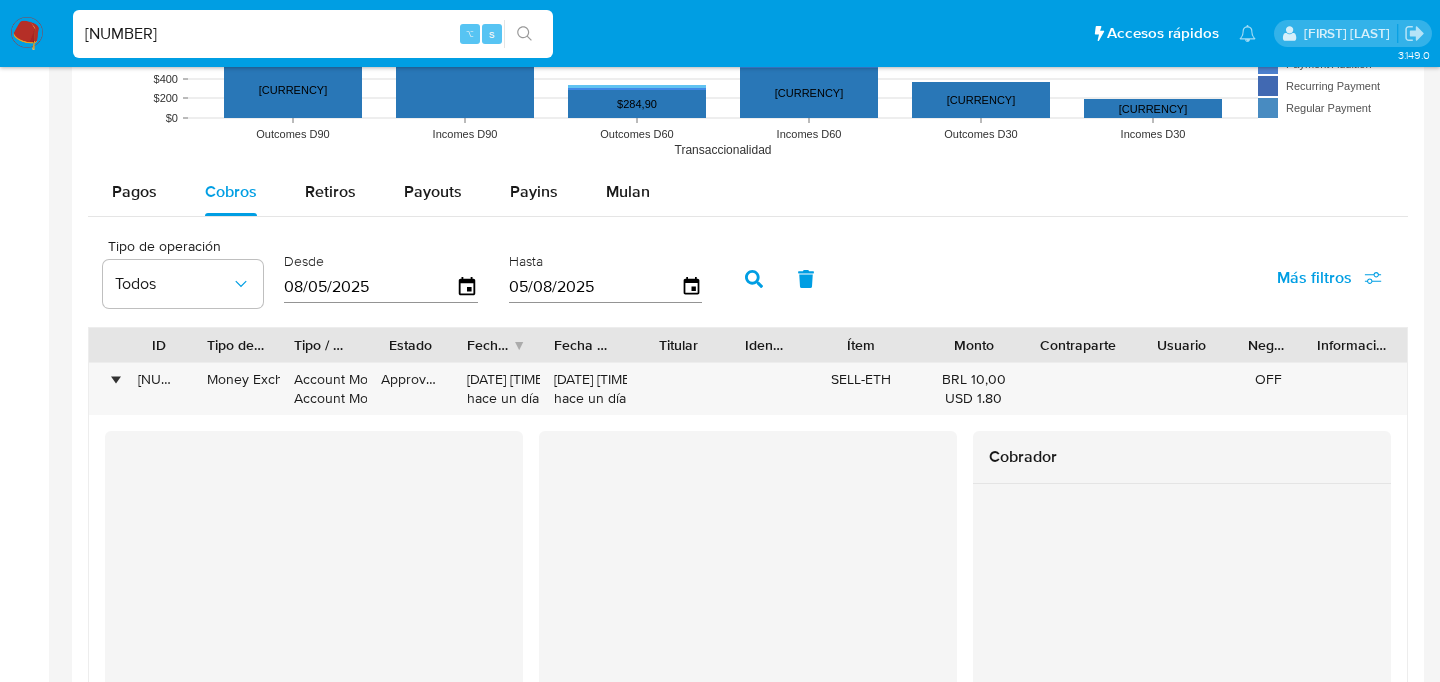 scroll, scrollTop: 1613, scrollLeft: 0, axis: vertical 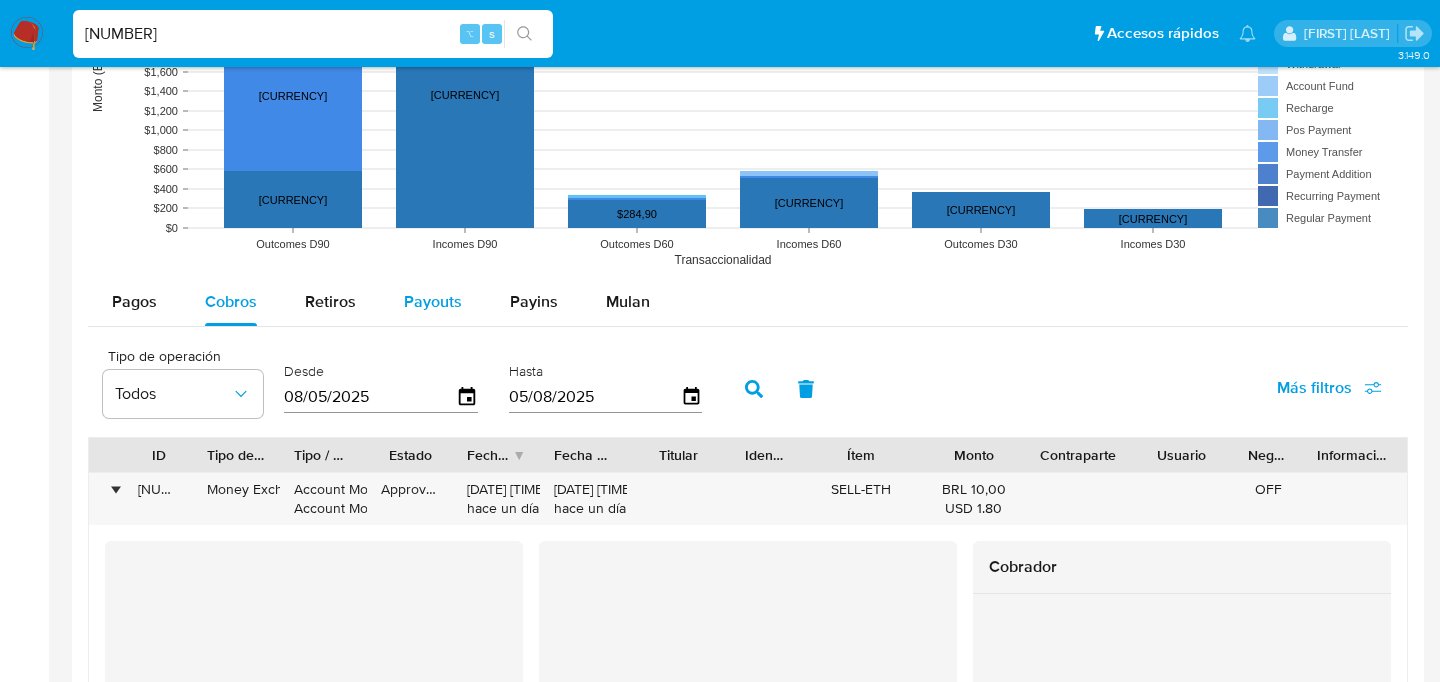 click on "Payouts" at bounding box center (433, 301) 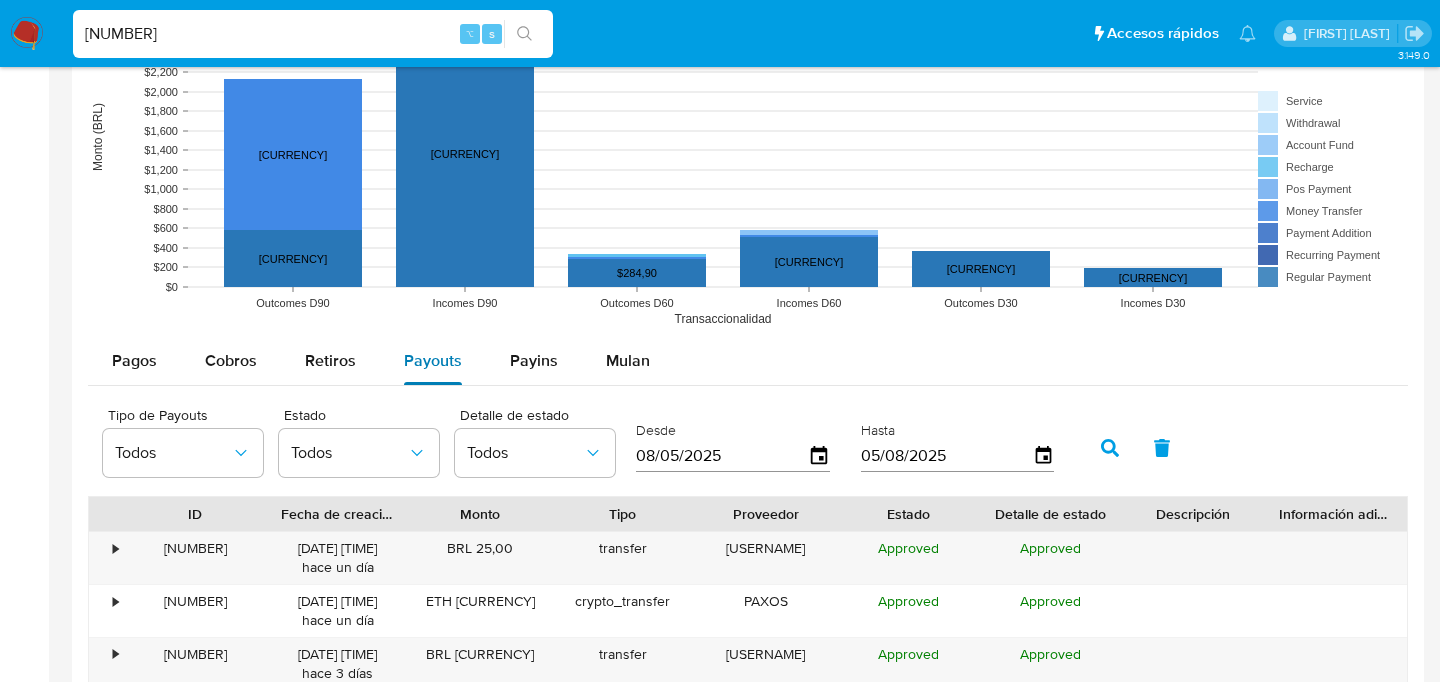 scroll, scrollTop: 1551, scrollLeft: 0, axis: vertical 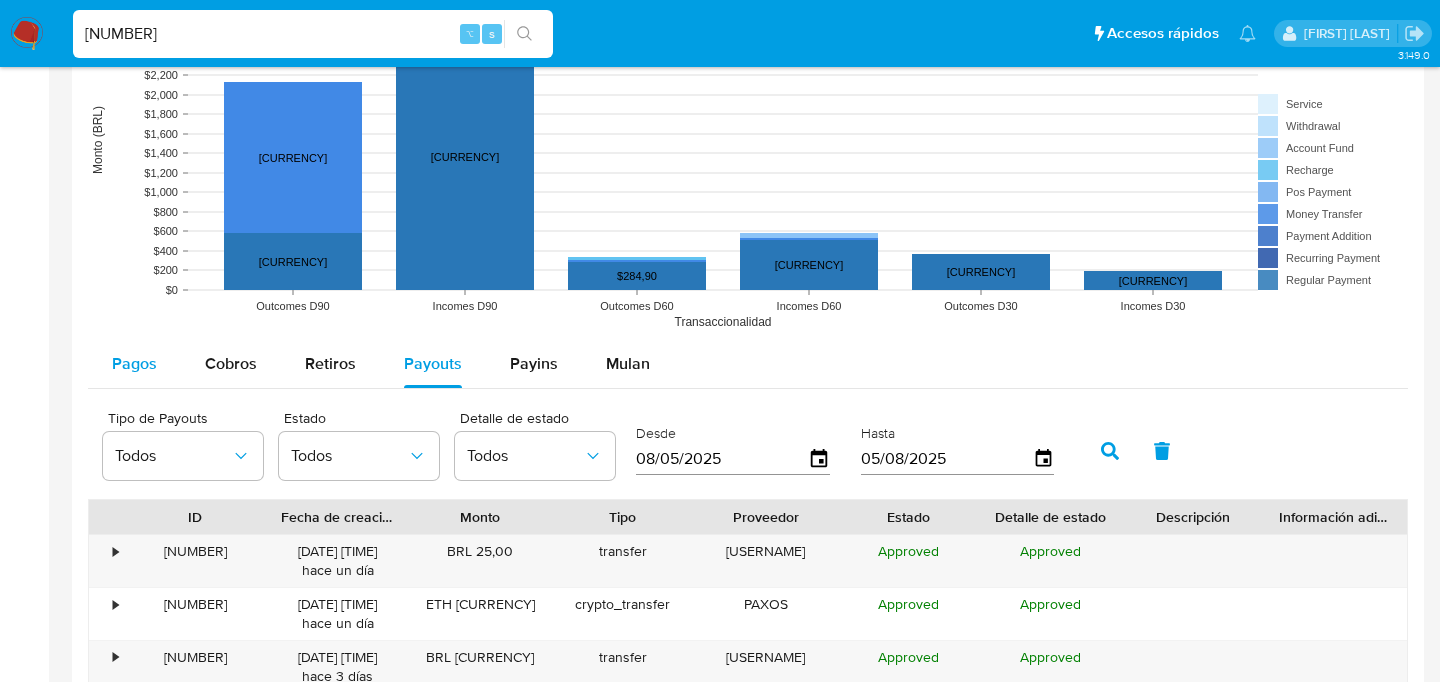 click on "Pagos" at bounding box center (134, 363) 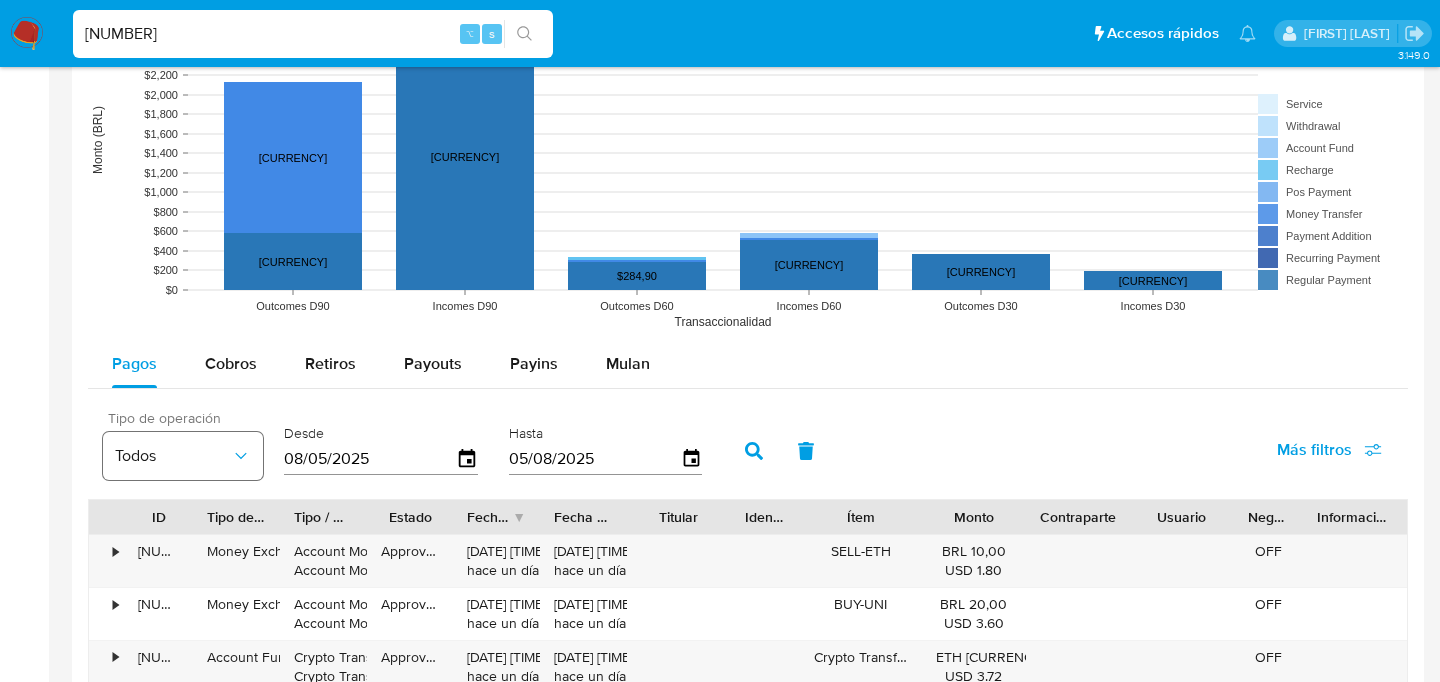 click on "Todos" at bounding box center (173, 456) 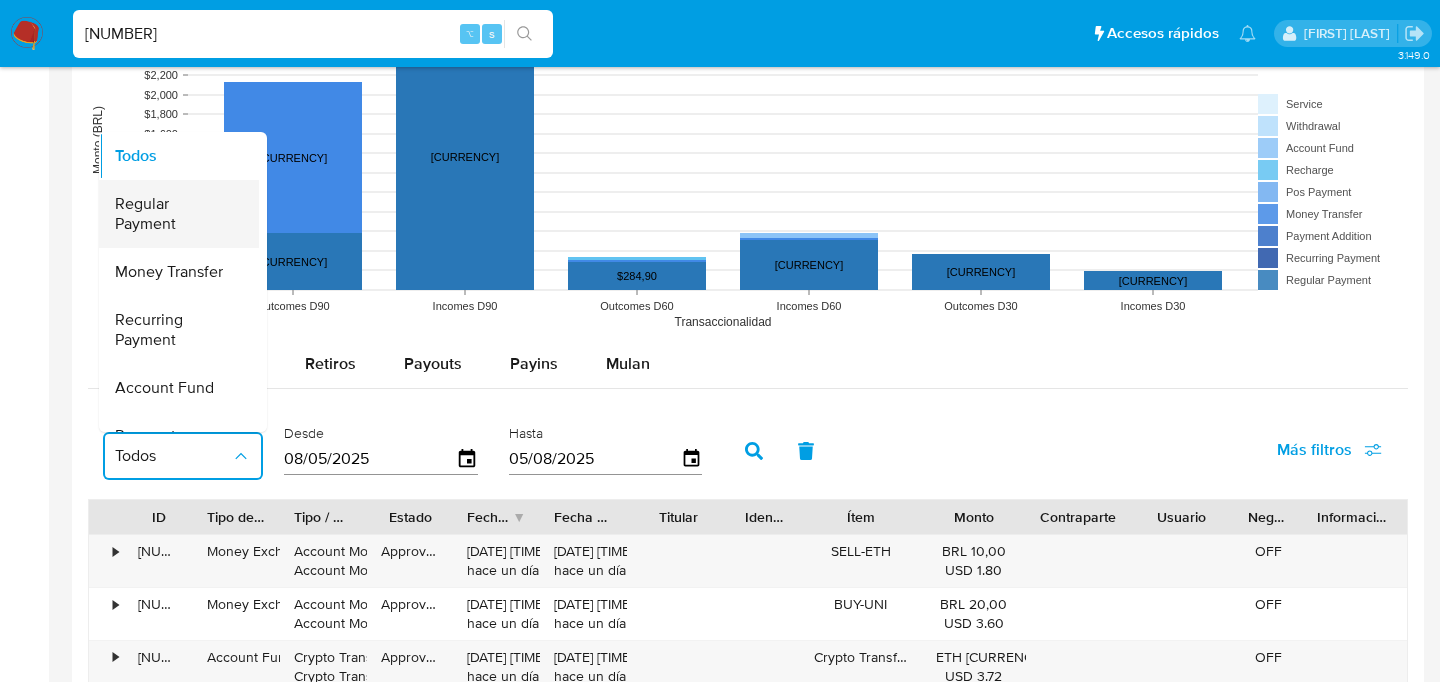 scroll, scrollTop: 280, scrollLeft: 0, axis: vertical 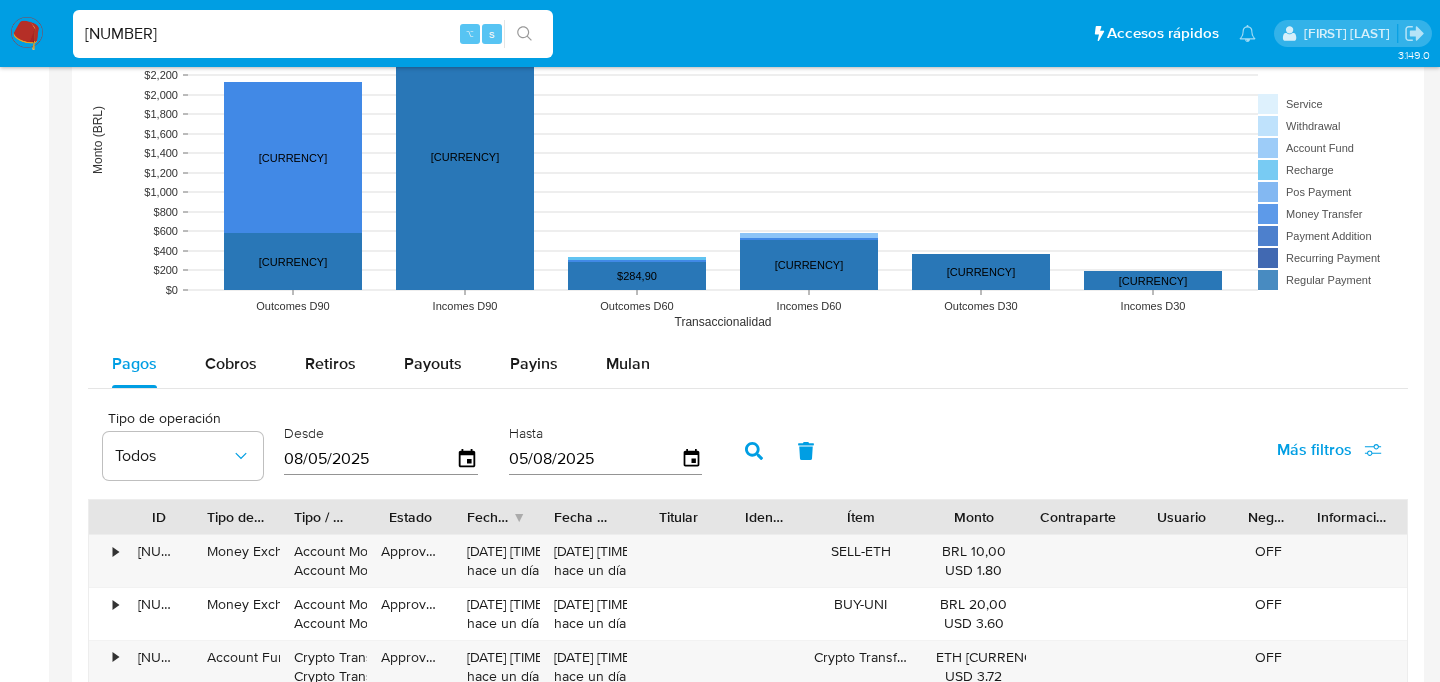 click on "08/05/2025" at bounding box center (370, 459) 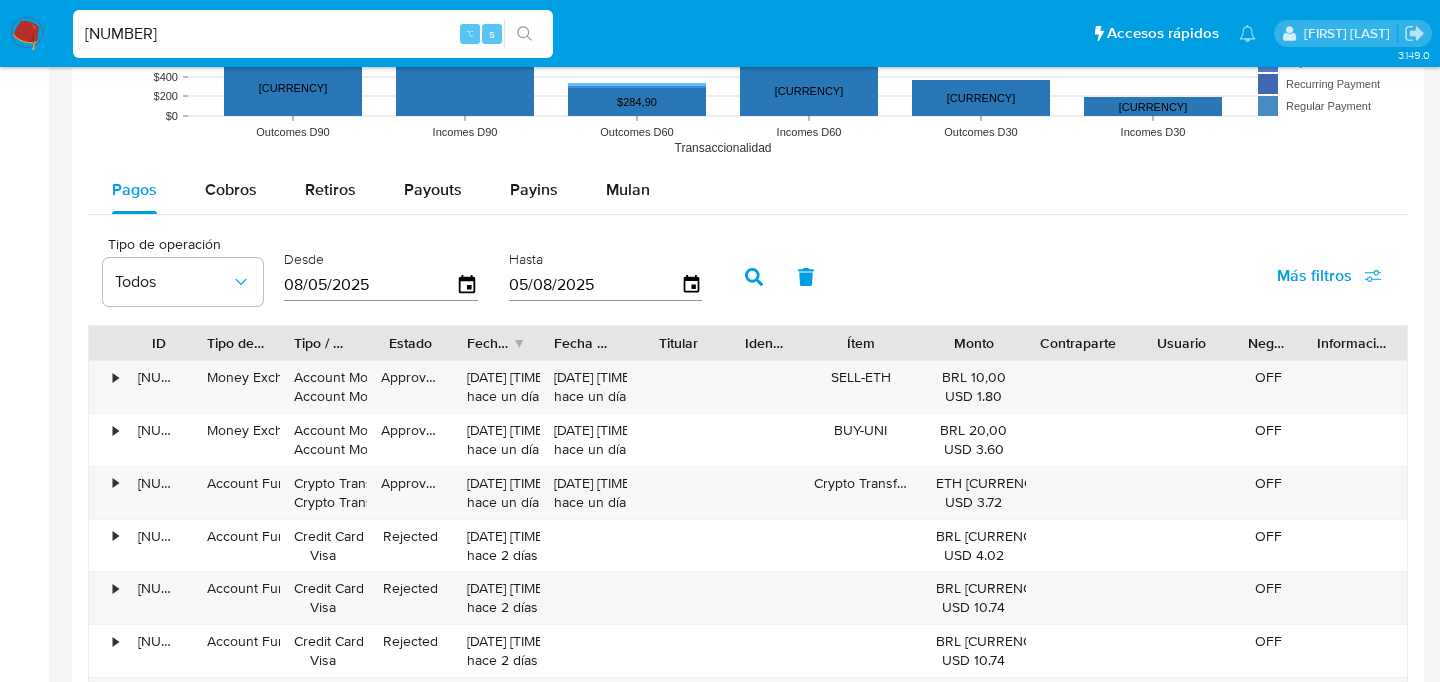 scroll, scrollTop: 1801, scrollLeft: 0, axis: vertical 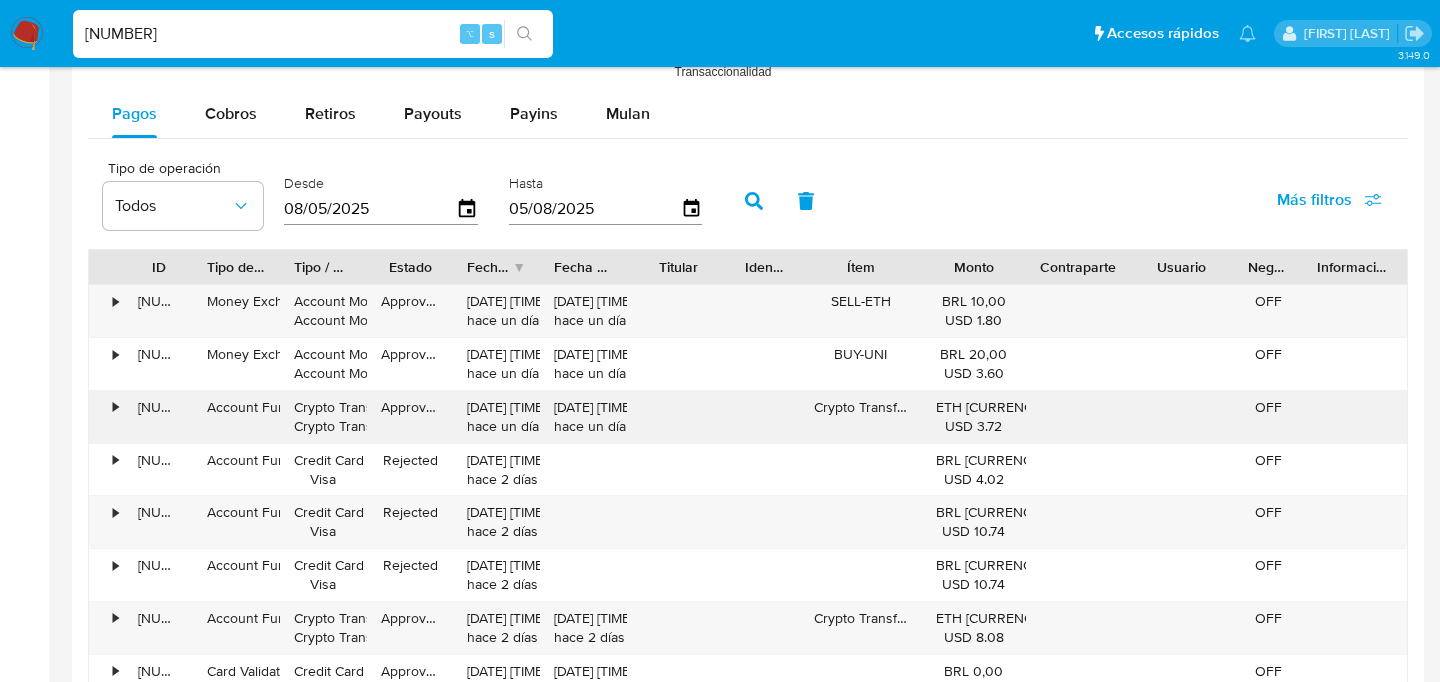 click on "•" at bounding box center [106, 417] 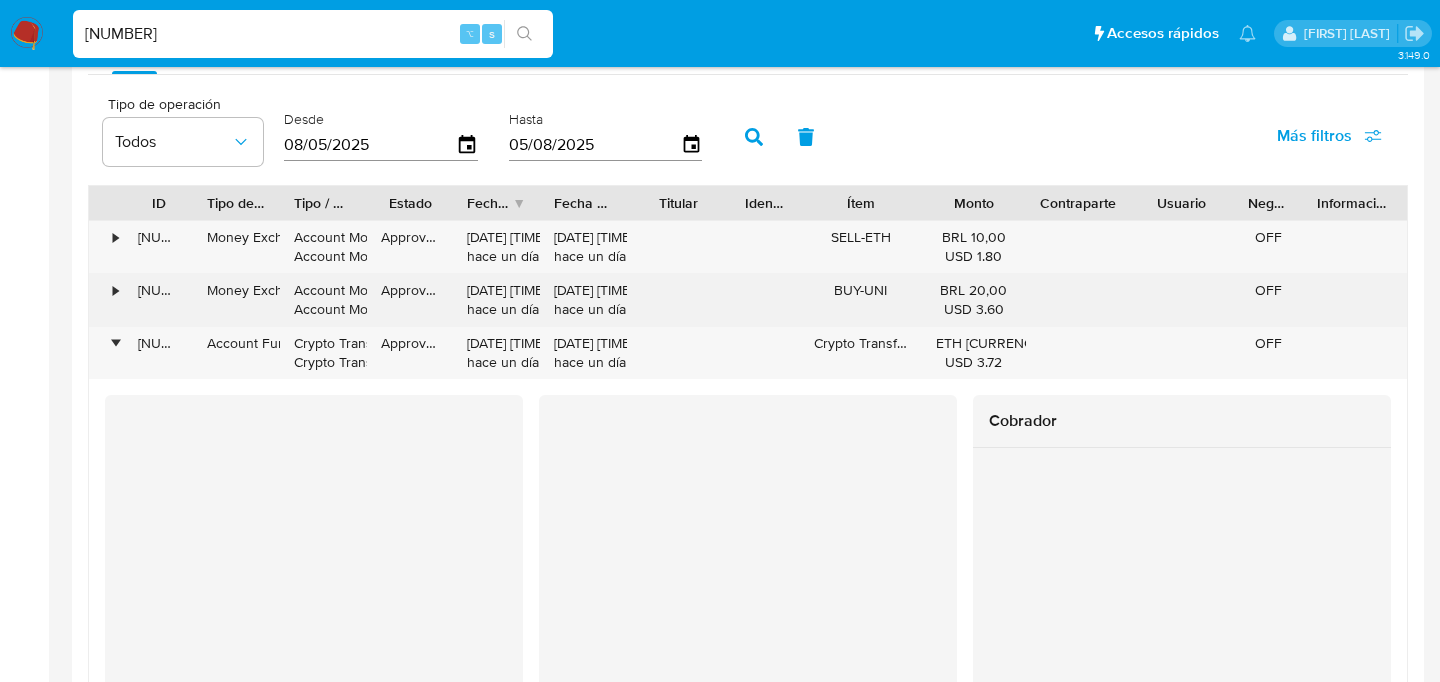 scroll, scrollTop: 1683, scrollLeft: 0, axis: vertical 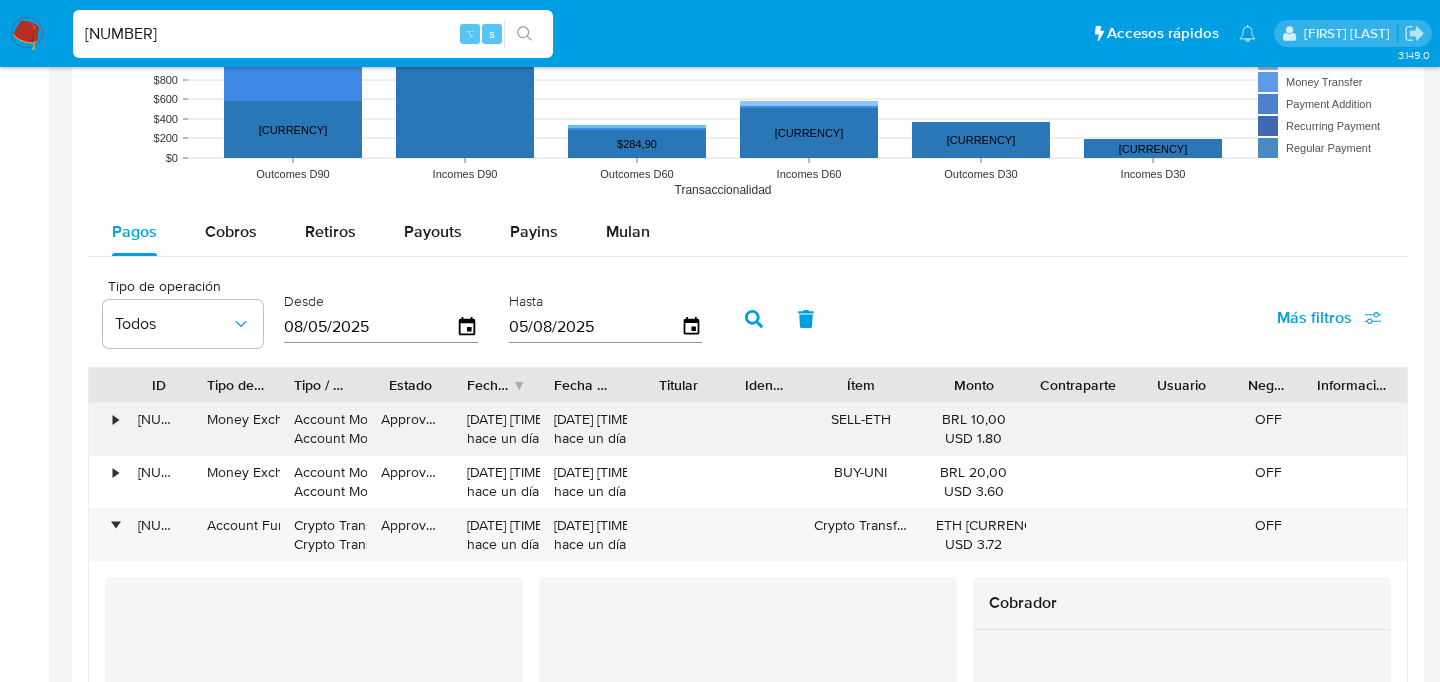 click on "•" at bounding box center (106, 429) 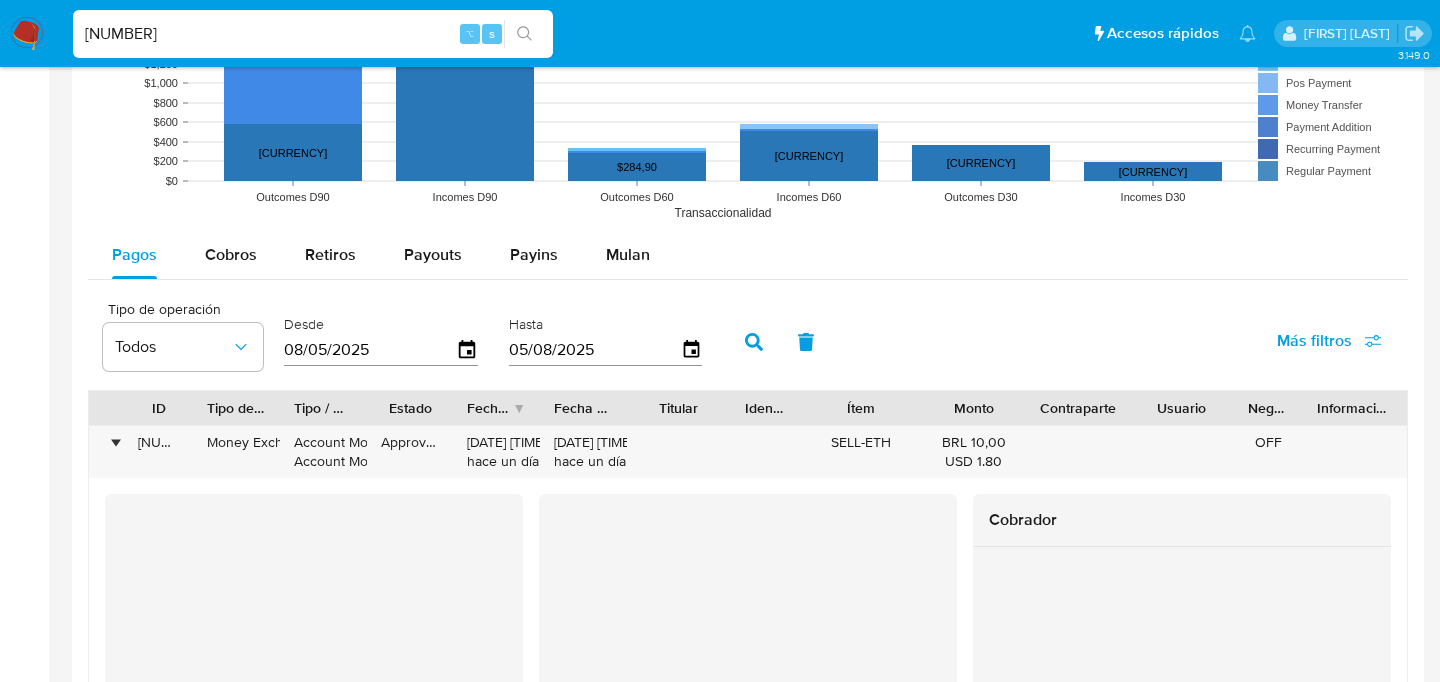 scroll, scrollTop: 1684, scrollLeft: 0, axis: vertical 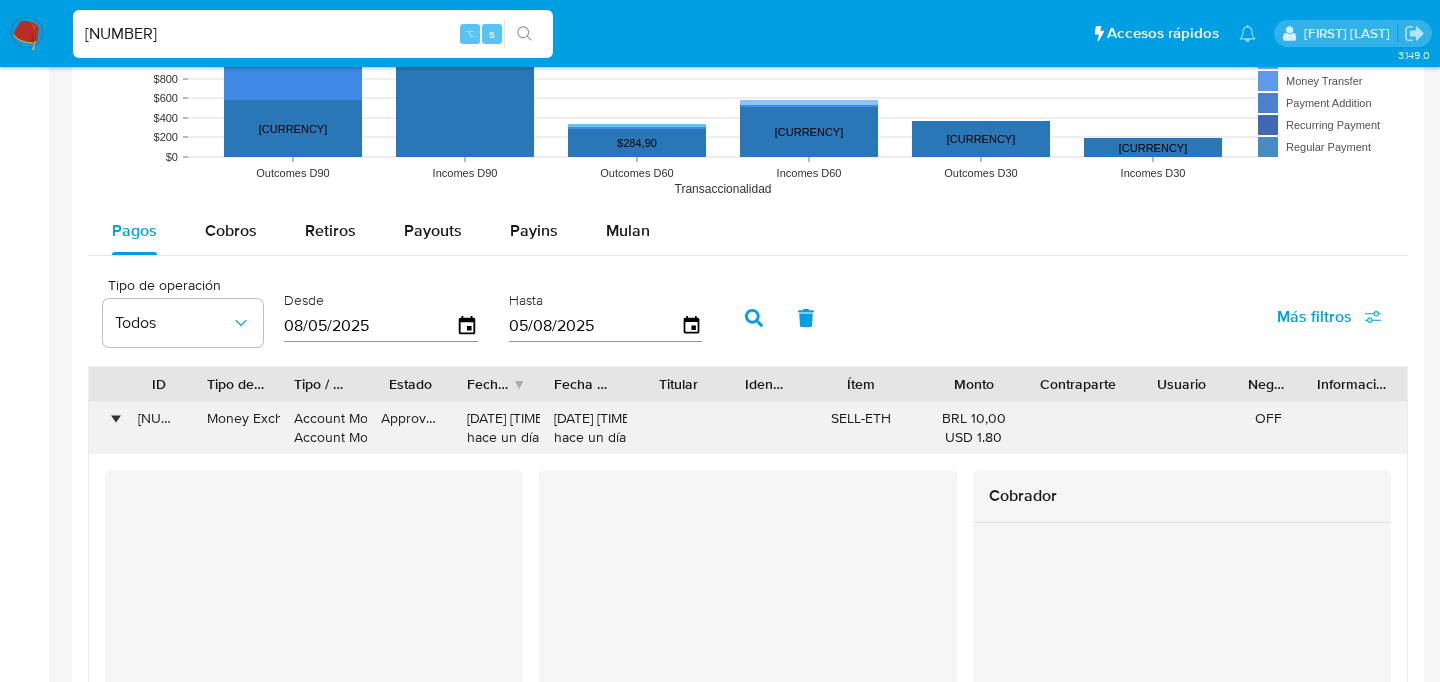 click on "•" at bounding box center (106, 428) 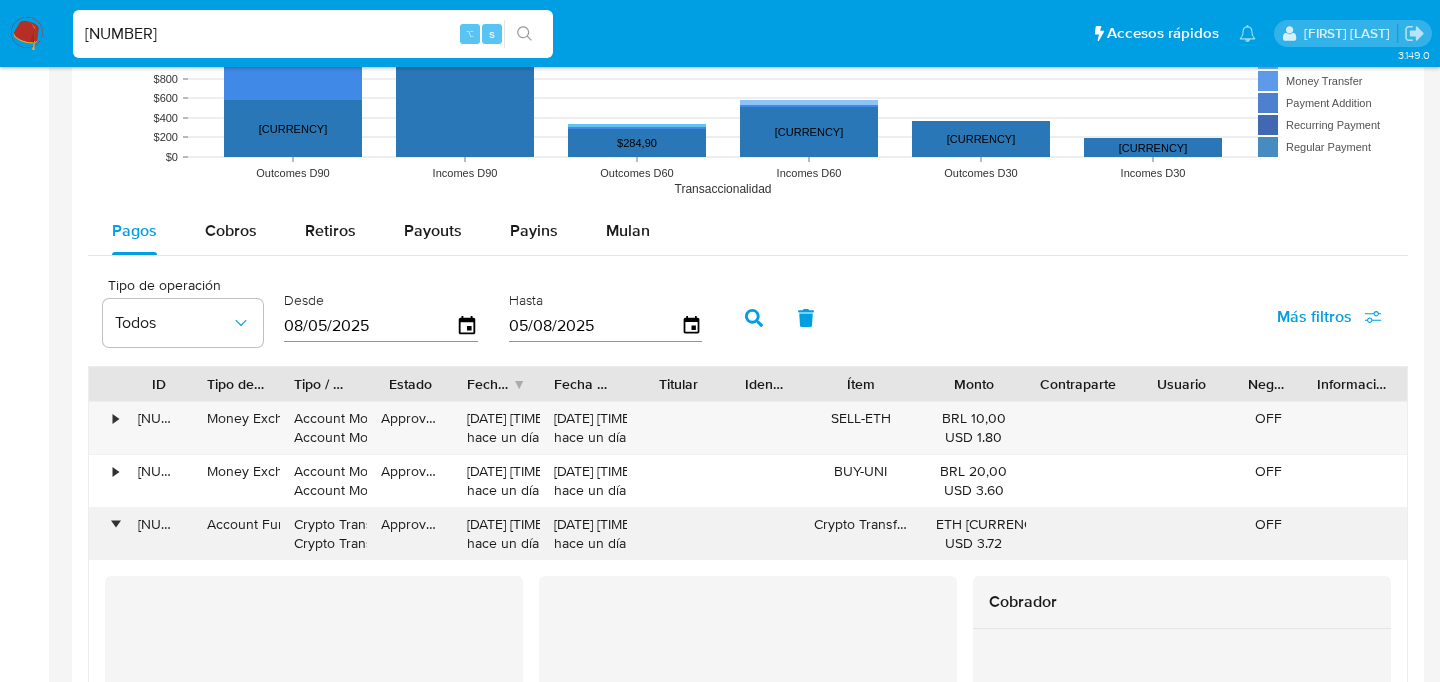 click on "•" at bounding box center (115, 524) 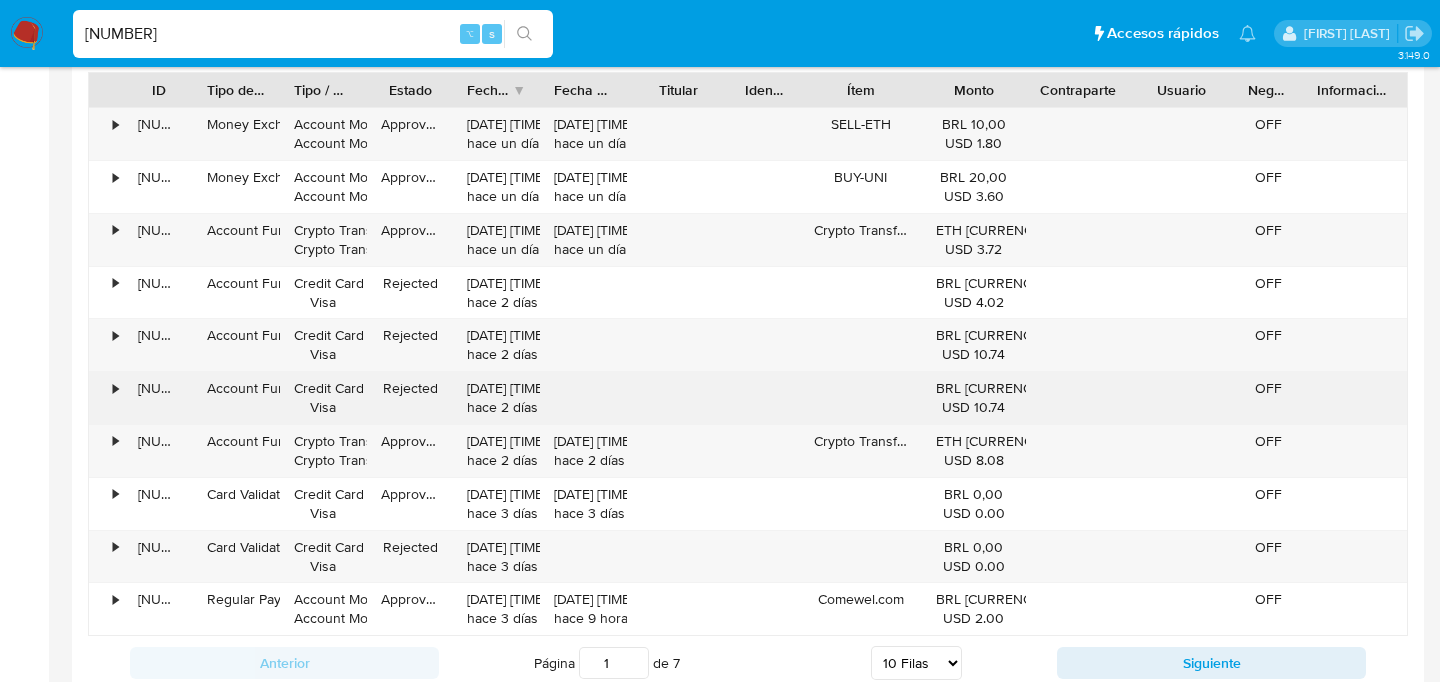 scroll, scrollTop: 1994, scrollLeft: 0, axis: vertical 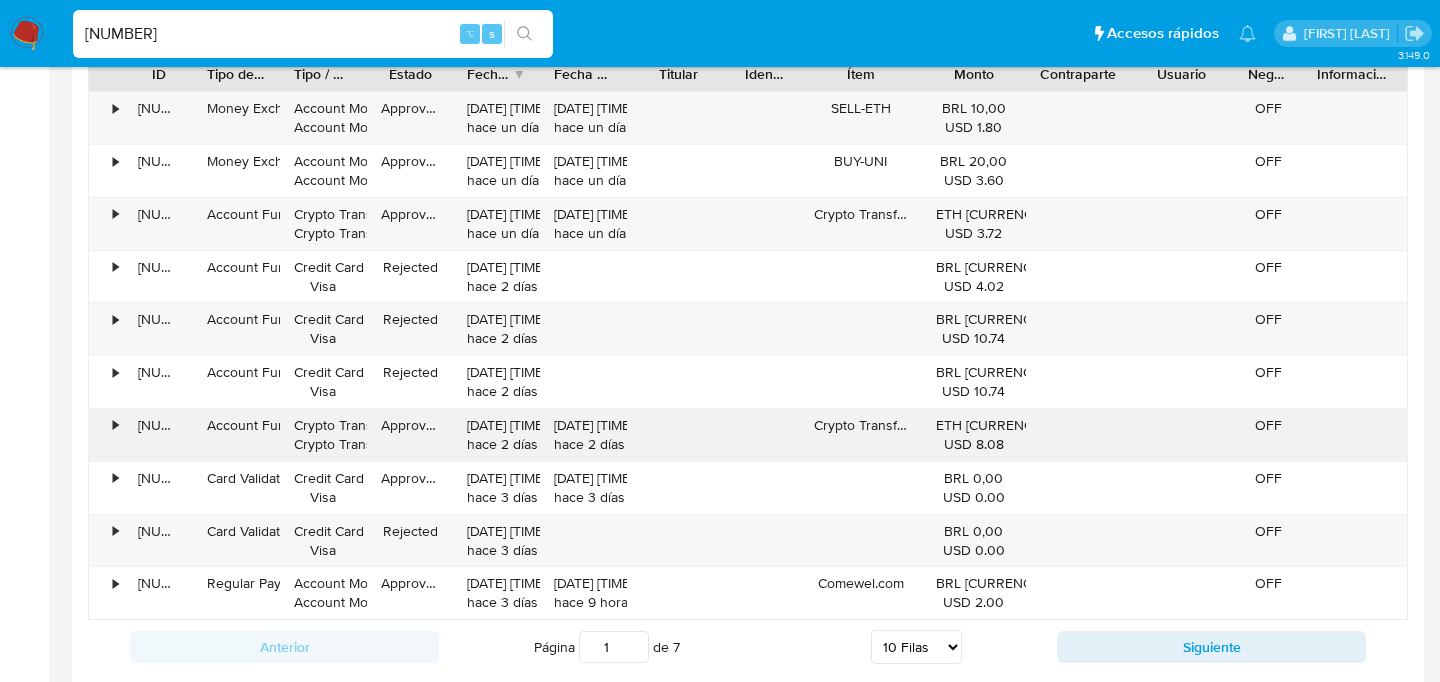 click on "•" at bounding box center [106, 435] 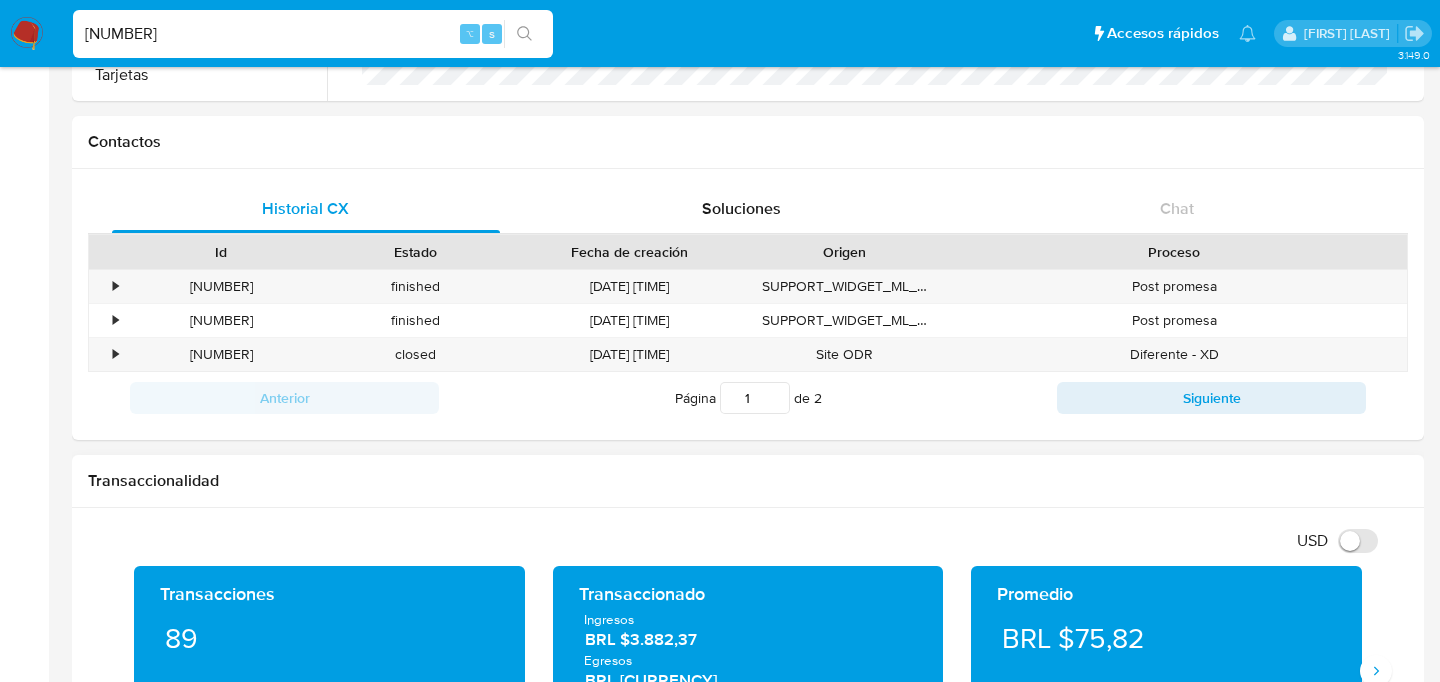scroll, scrollTop: 0, scrollLeft: 0, axis: both 